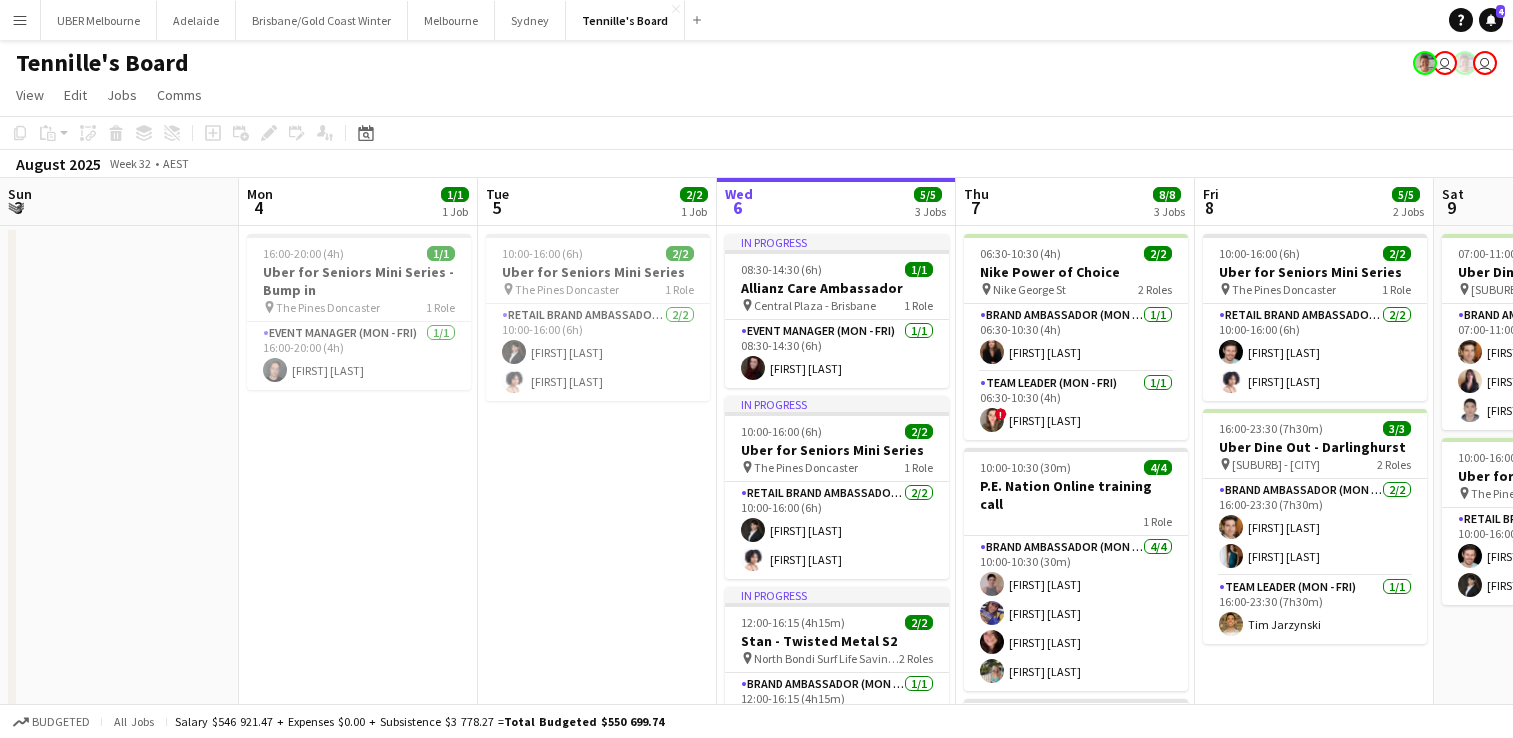 scroll, scrollTop: 0, scrollLeft: 0, axis: both 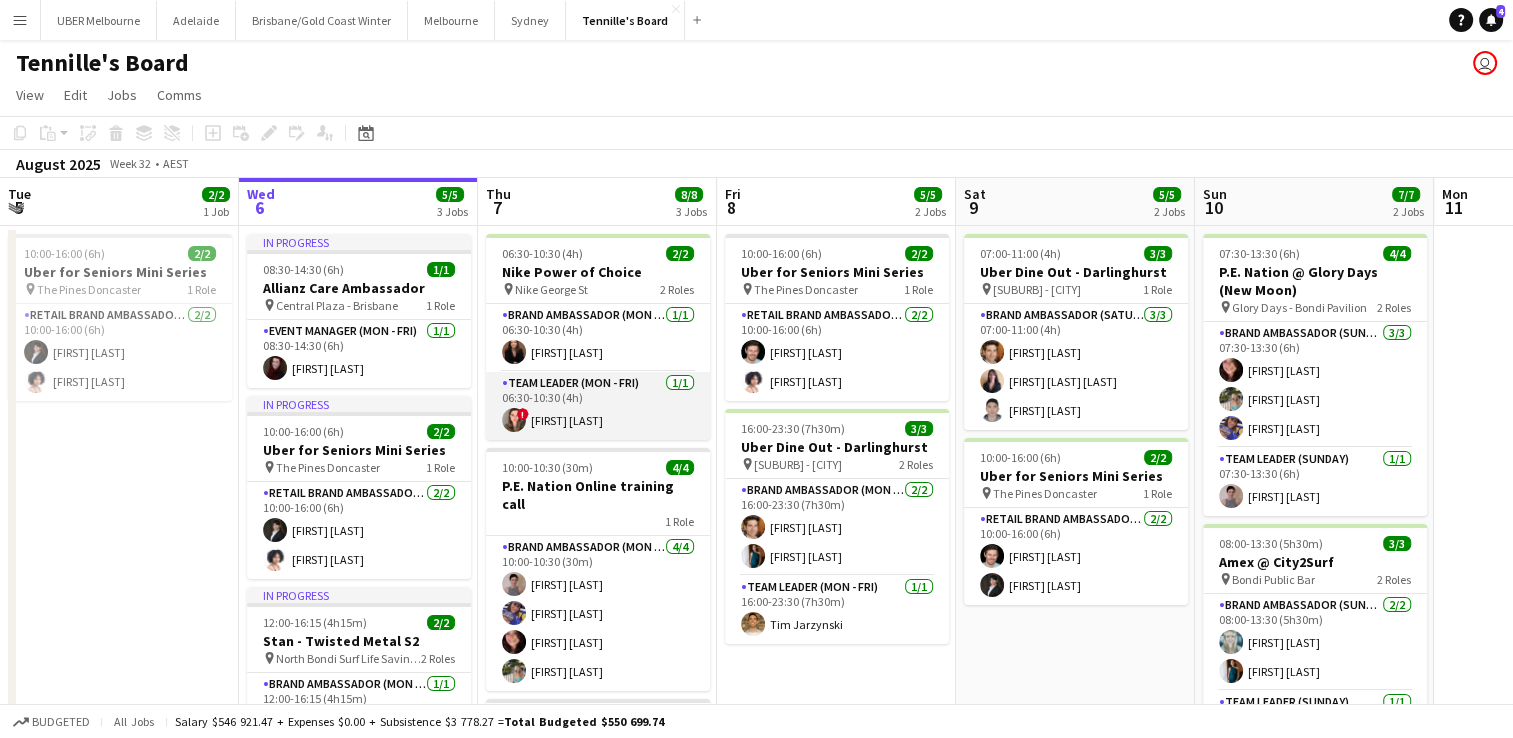 click on "Team Leader (Mon - Fri)   1/1   06:30-10:30 (4h)
! [FIRST] [LAST]" at bounding box center [598, 406] 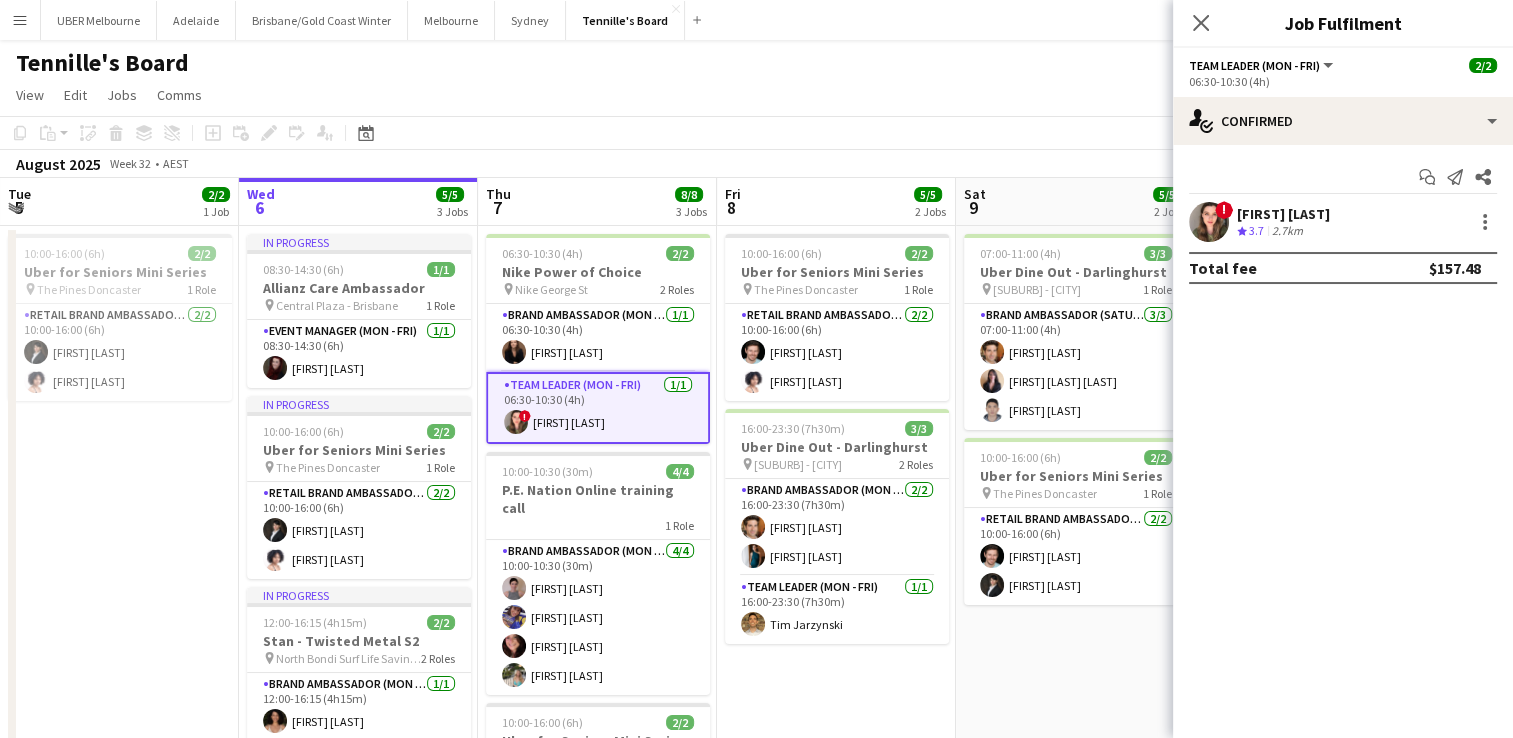 click on "[FIRST] [LAST]" at bounding box center (1283, 214) 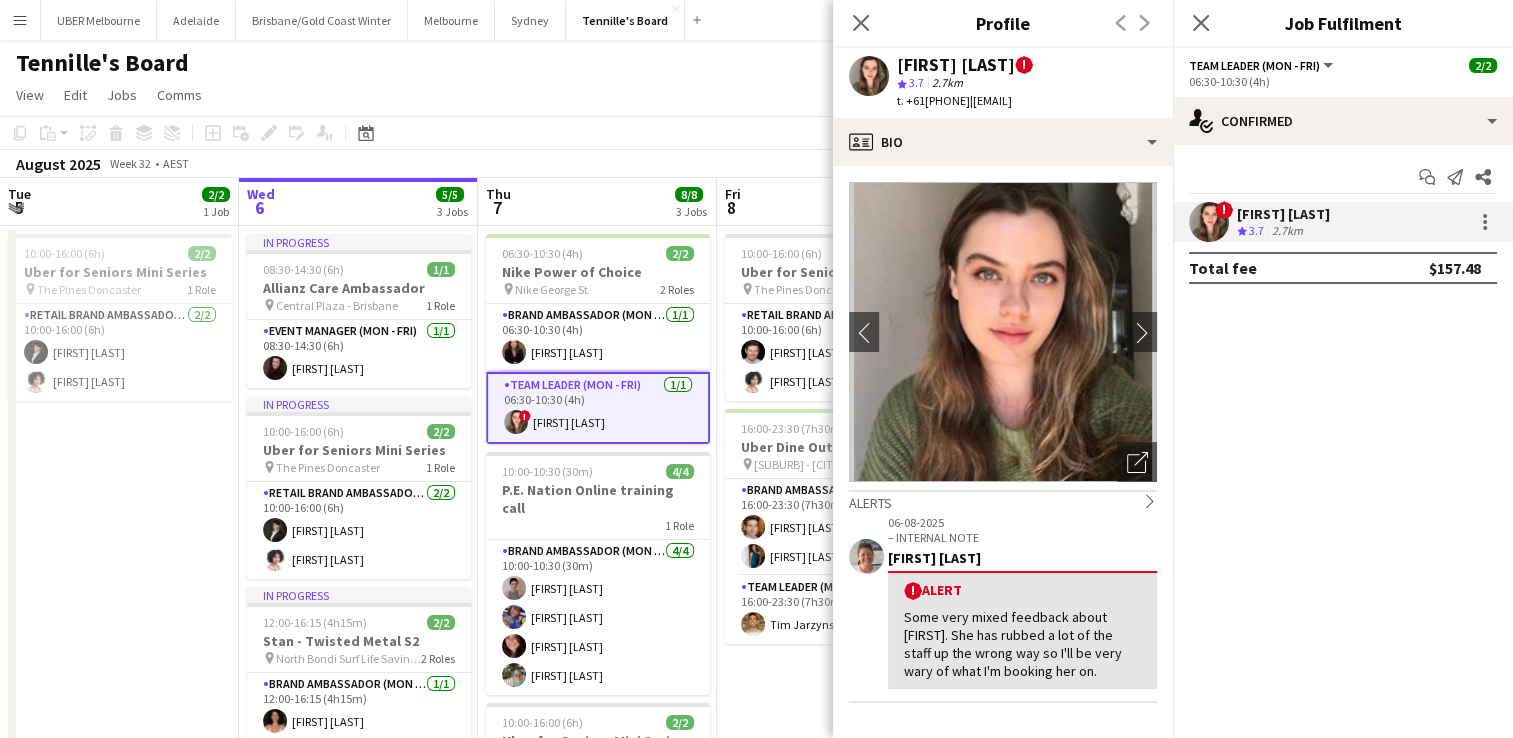 drag, startPoint x: 1148, startPoint y: 102, endPoint x: 987, endPoint y: 108, distance: 161.11176 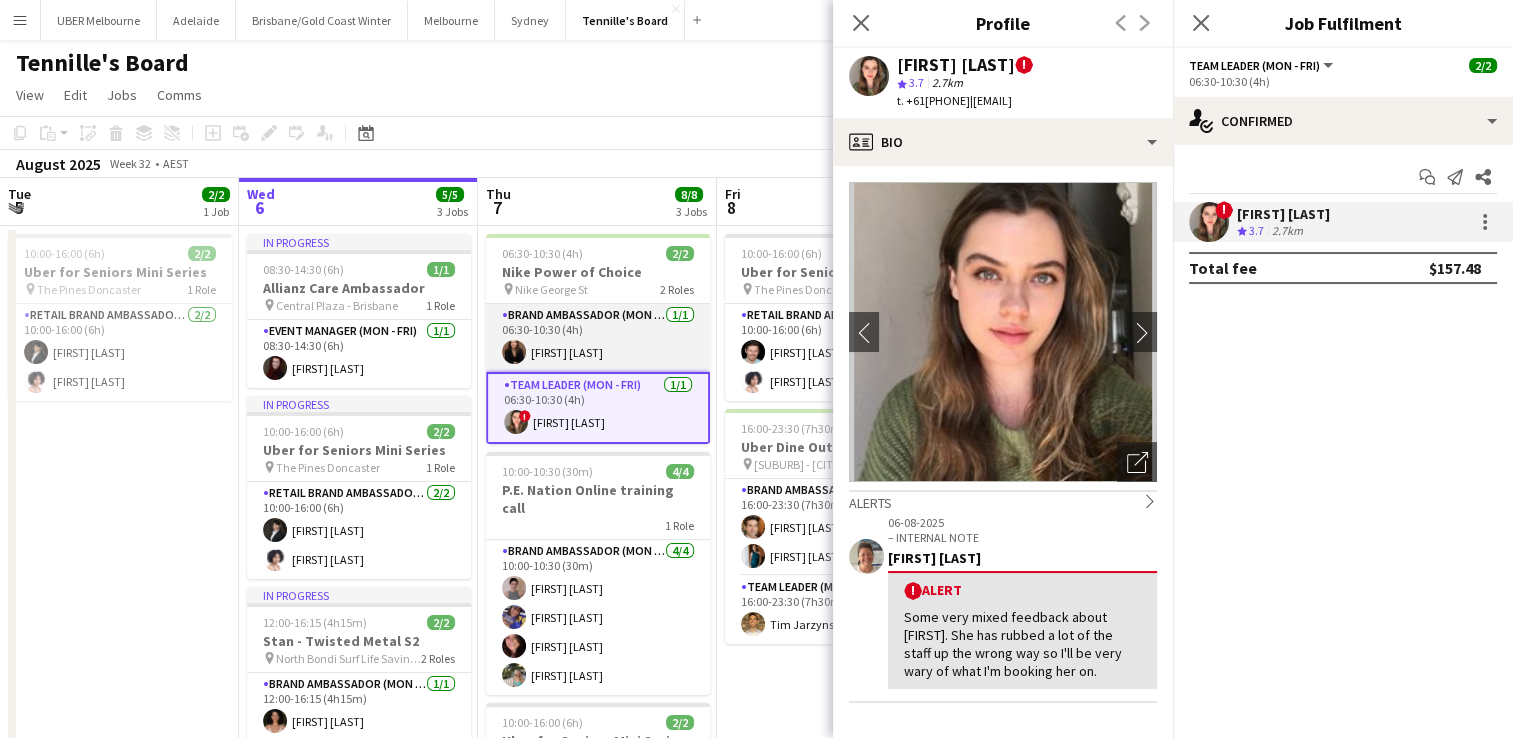 click on "Brand Ambassador (Mon - Fri)   1/1   06:30-10:30 (4h)
[FIRST] [LAST]" at bounding box center [598, 338] 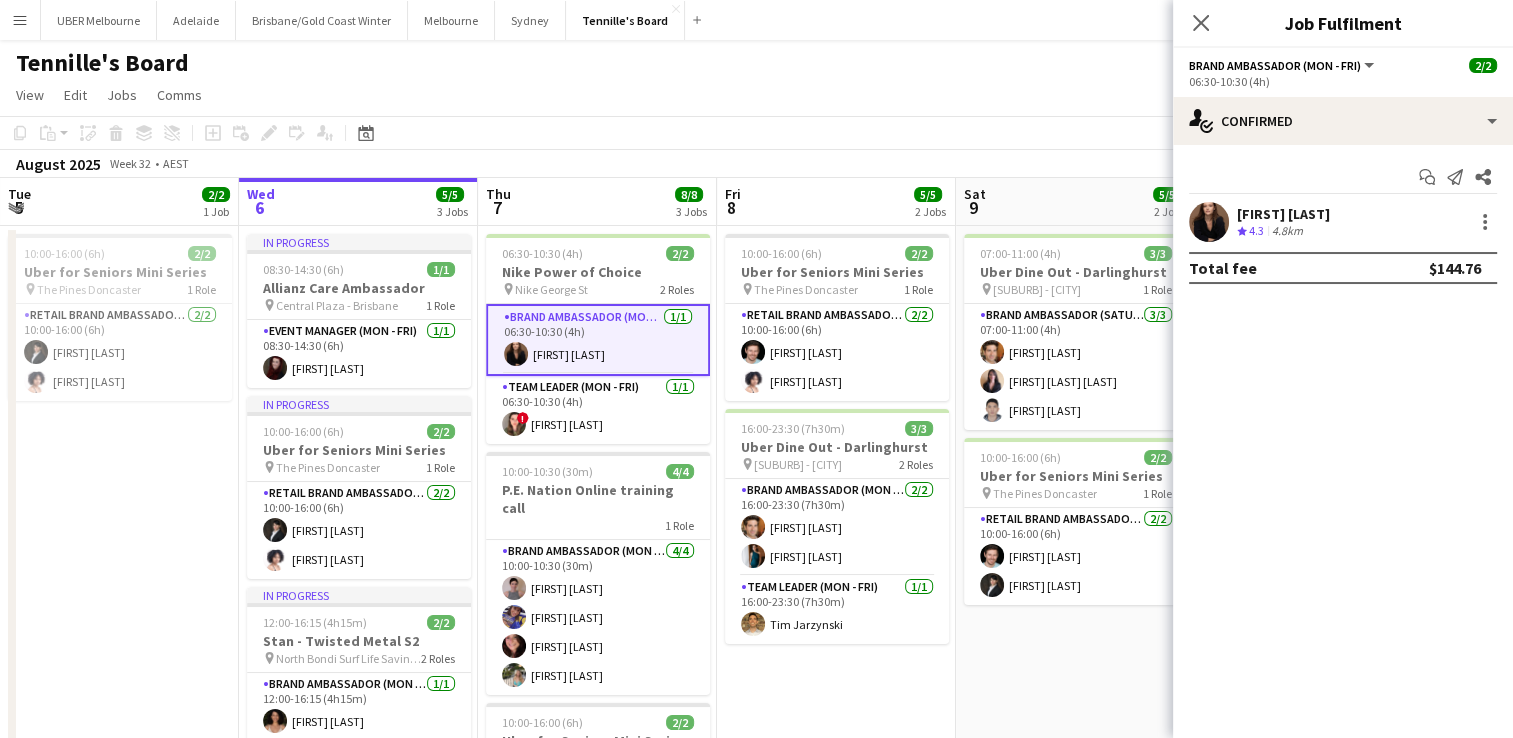 click on "[FIRST] [LAST]" at bounding box center [1283, 214] 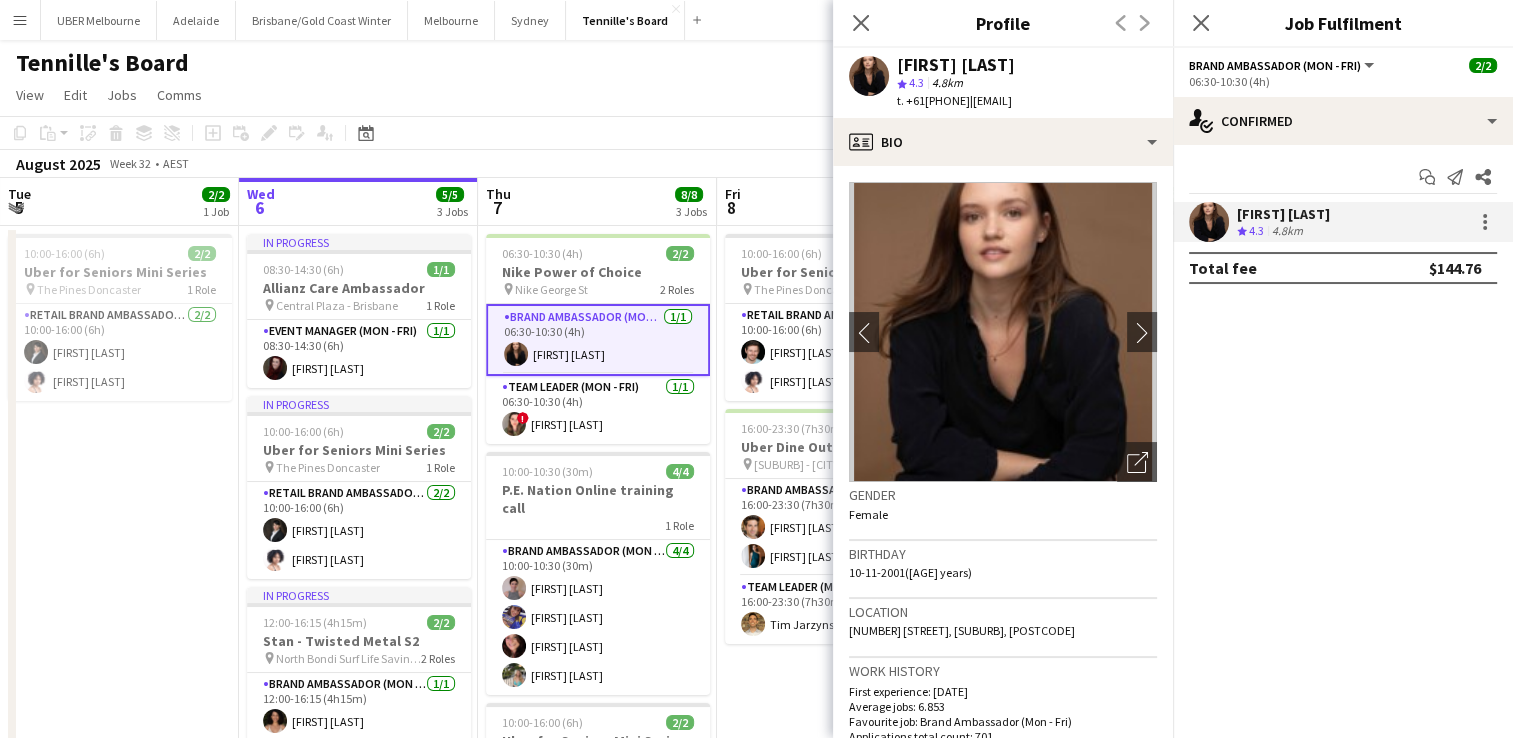 drag, startPoint x: 980, startPoint y: 102, endPoint x: 924, endPoint y: 102, distance: 56 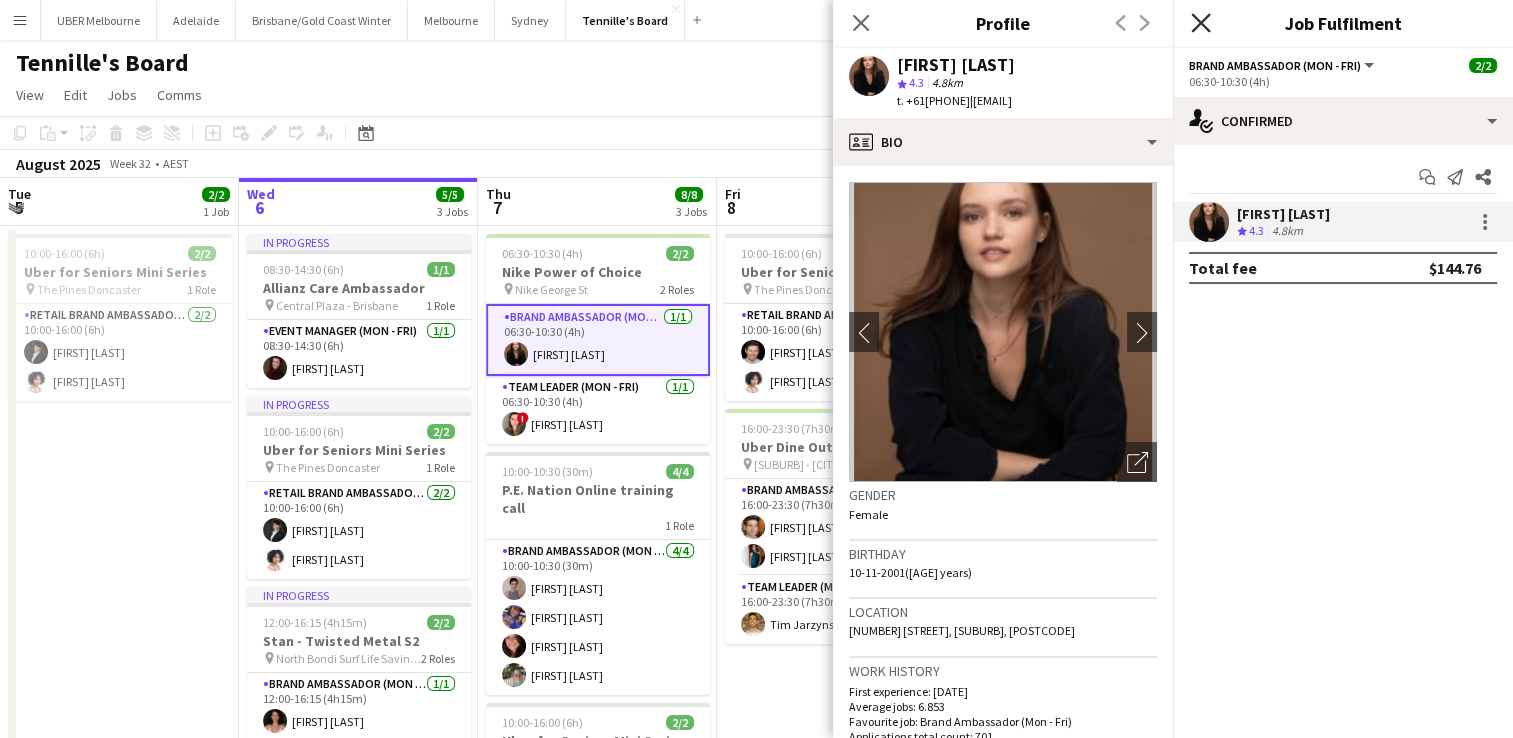 click 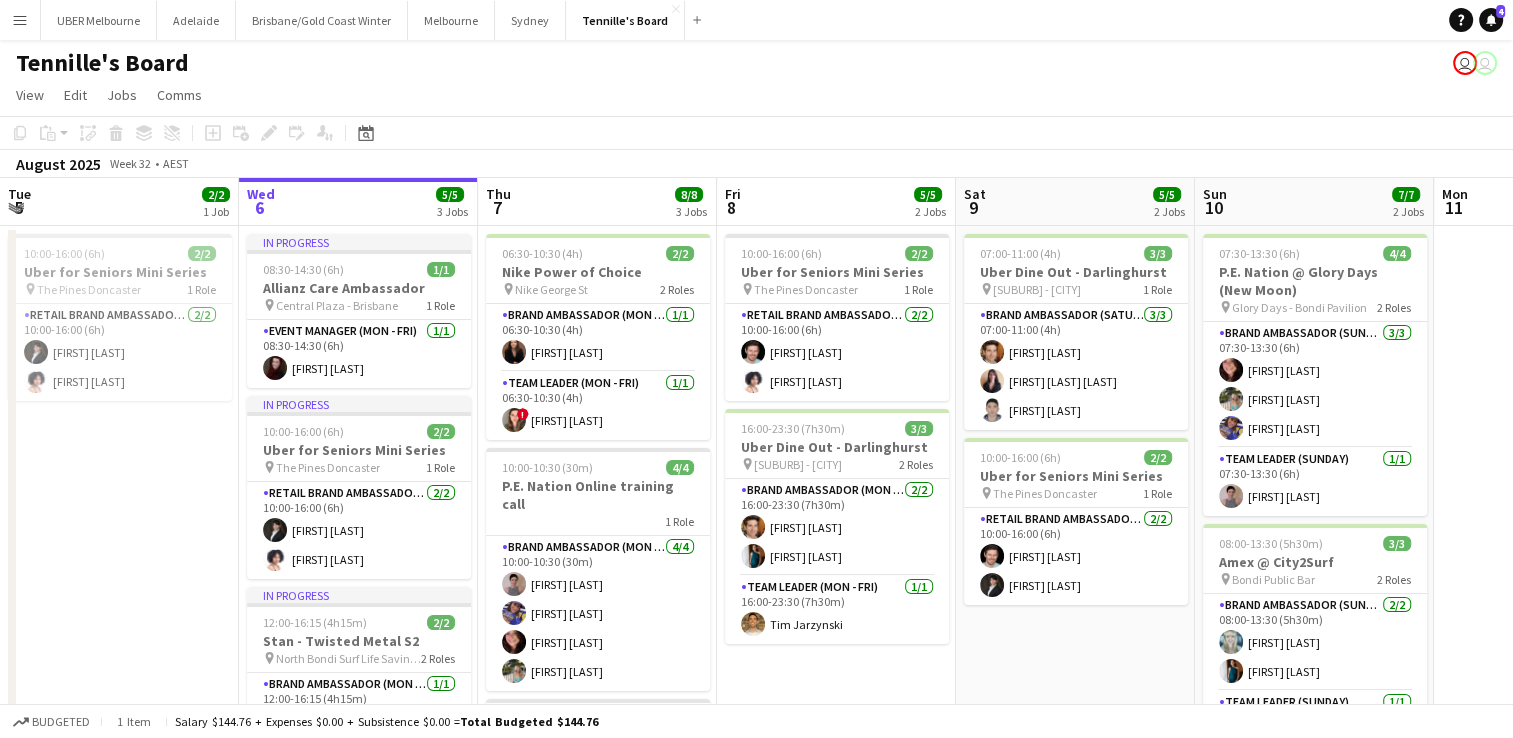 click on "10:00-16:00 (6h)    2/2   Uber for Seniors Mini Series
pin
The Pines Doncaster   1 Role   RETAIL Brand Ambassador (Mon - Fri)   2/2   10:00-16:00 (6h)
[FIRST] [LAST]  [FIRST] [LAST]" at bounding box center (119, 577) 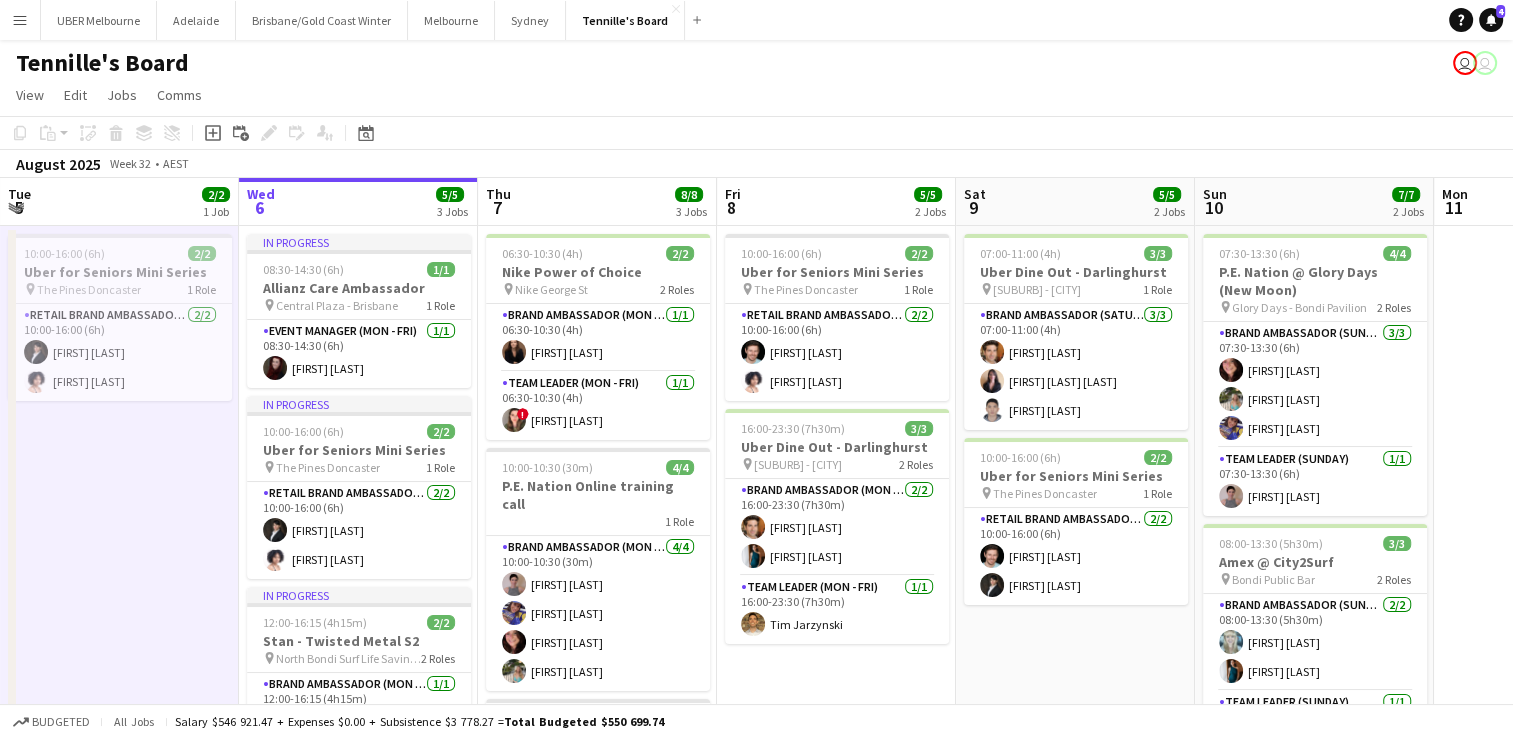 click on "10:00-16:00 (6h)    2/2   Uber for Seniors Mini Series
pin
The Pines Doncaster   1 Role   RETAIL Brand Ambassador (Mon - Fri)   2/2   10:00-16:00 (6h)
[FIRST] [LAST]  [FIRST] [LAST]" at bounding box center (119, 577) 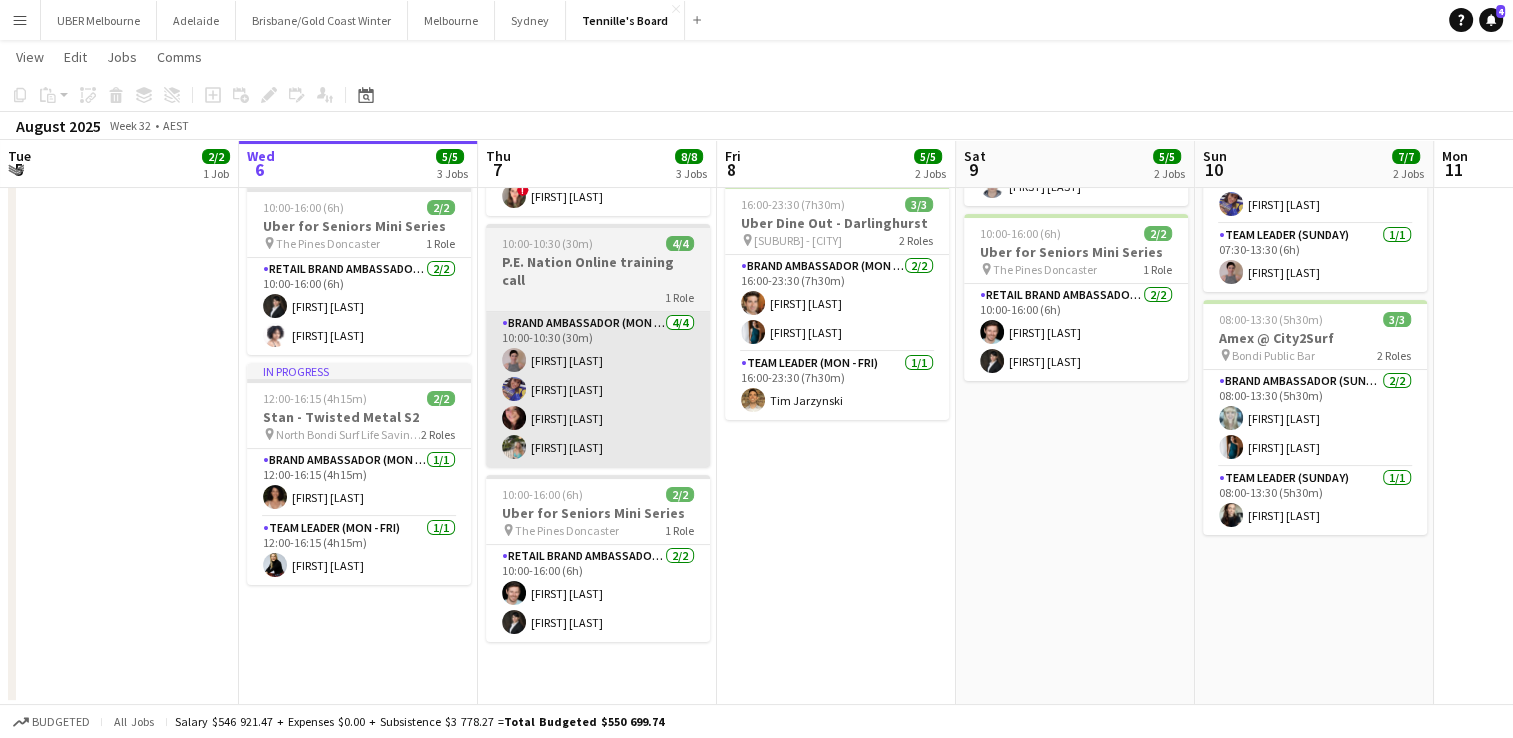scroll, scrollTop: 0, scrollLeft: 0, axis: both 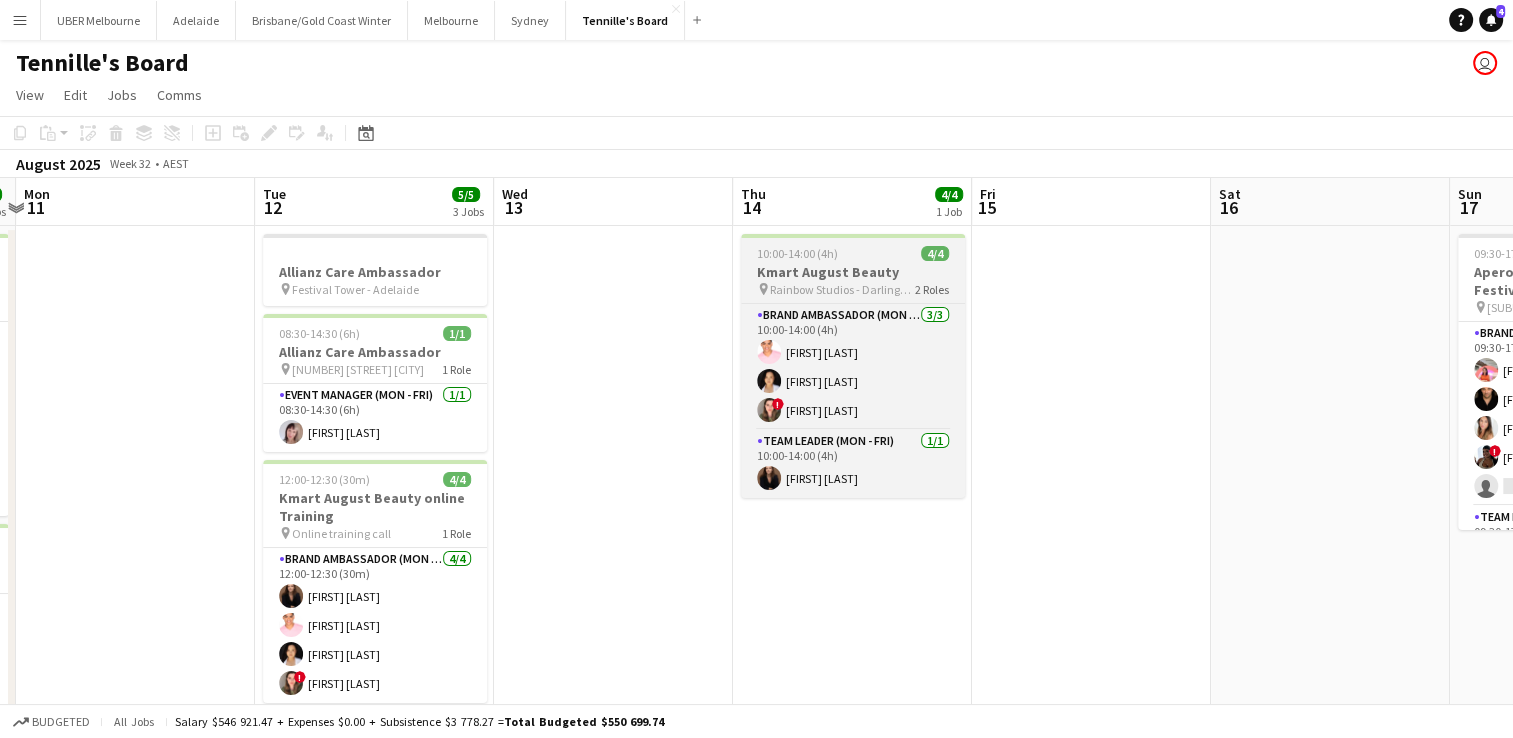 click on "Rainbow Studios - Darlinghurst" at bounding box center (842, 289) 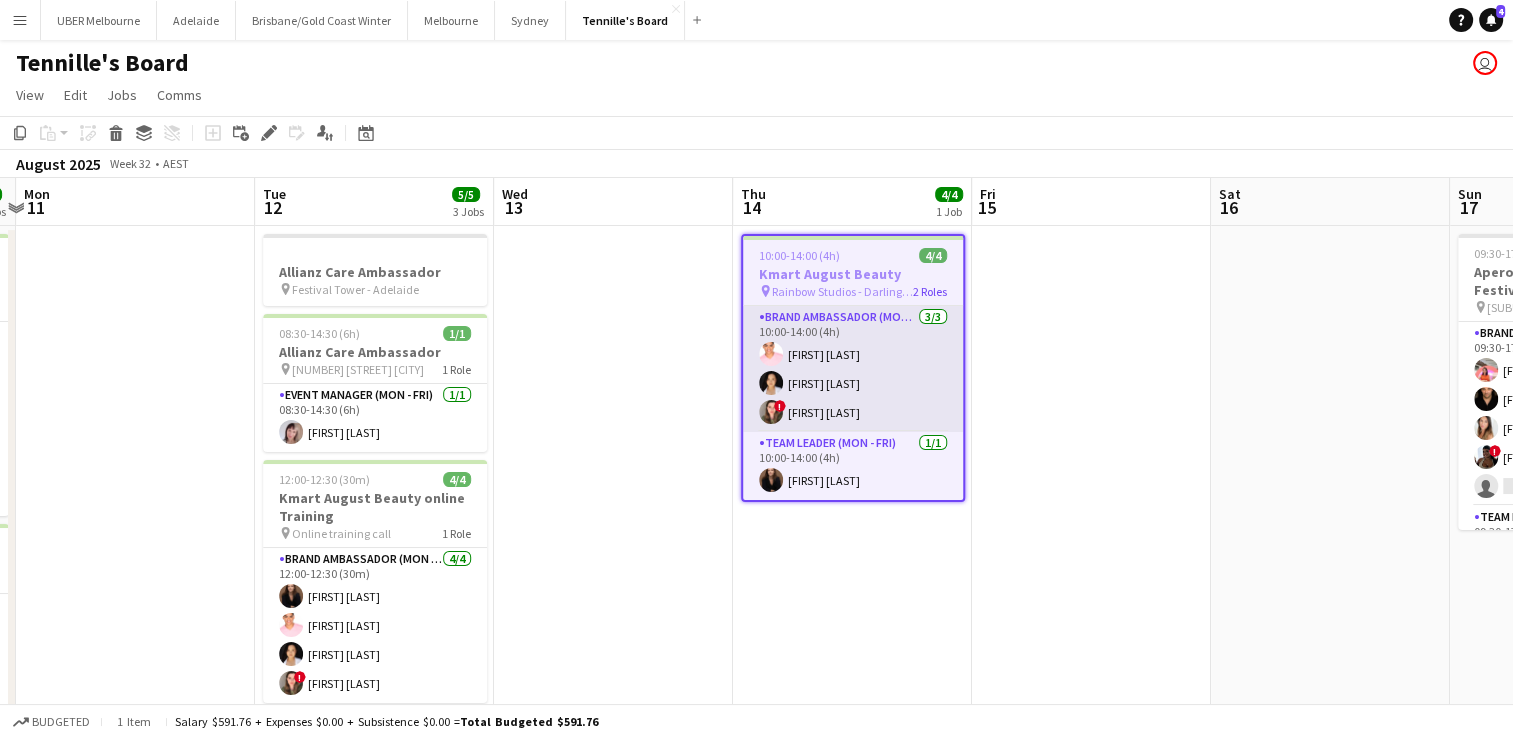 click on "Brand Ambassador (Mon - Fri)   3/3   10:00-14:00 (4h)
[FIRST] [LAST]  [FIRST] [LAST]  ! [FIRST] [LAST]" at bounding box center (853, 369) 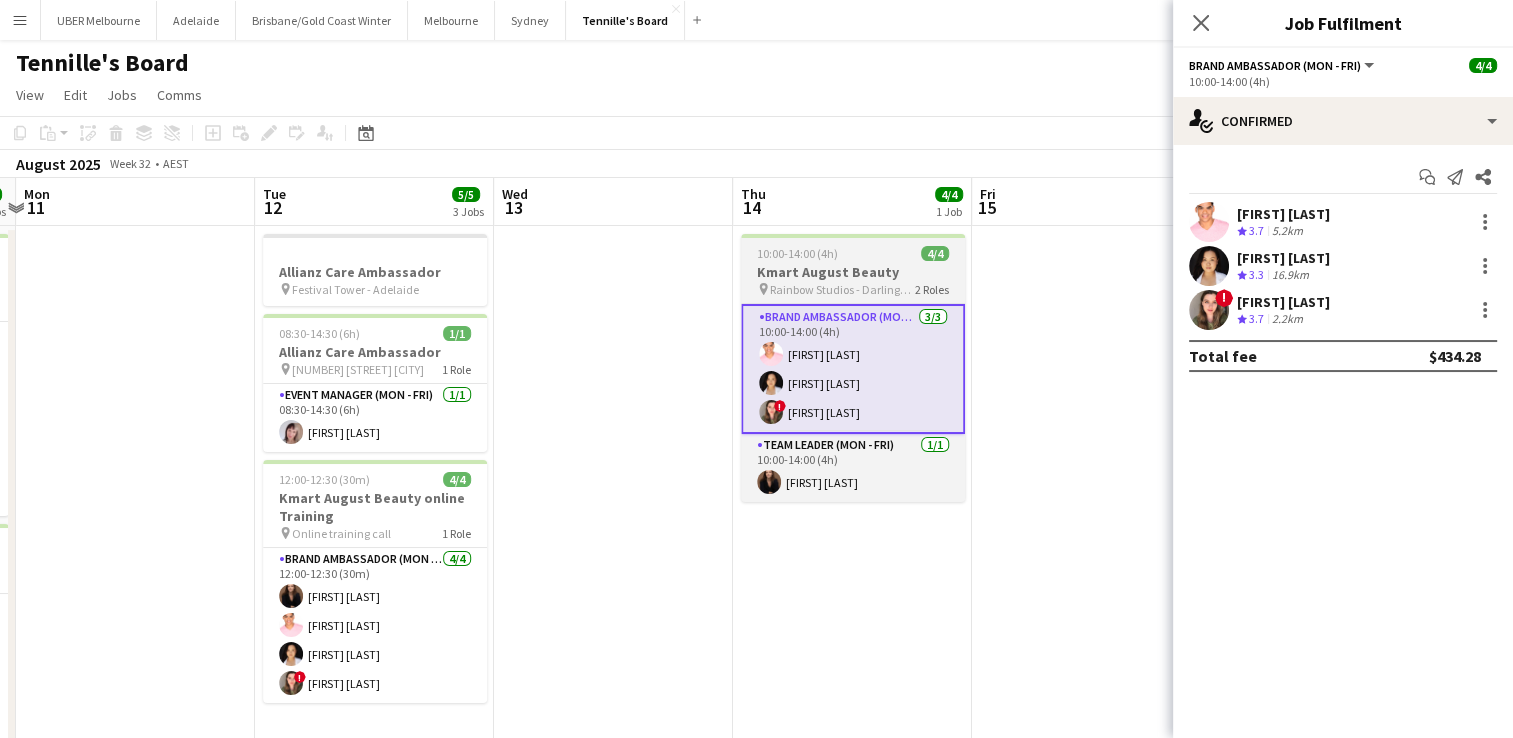 click on "Rainbow Studios - Darlinghurst" at bounding box center [842, 289] 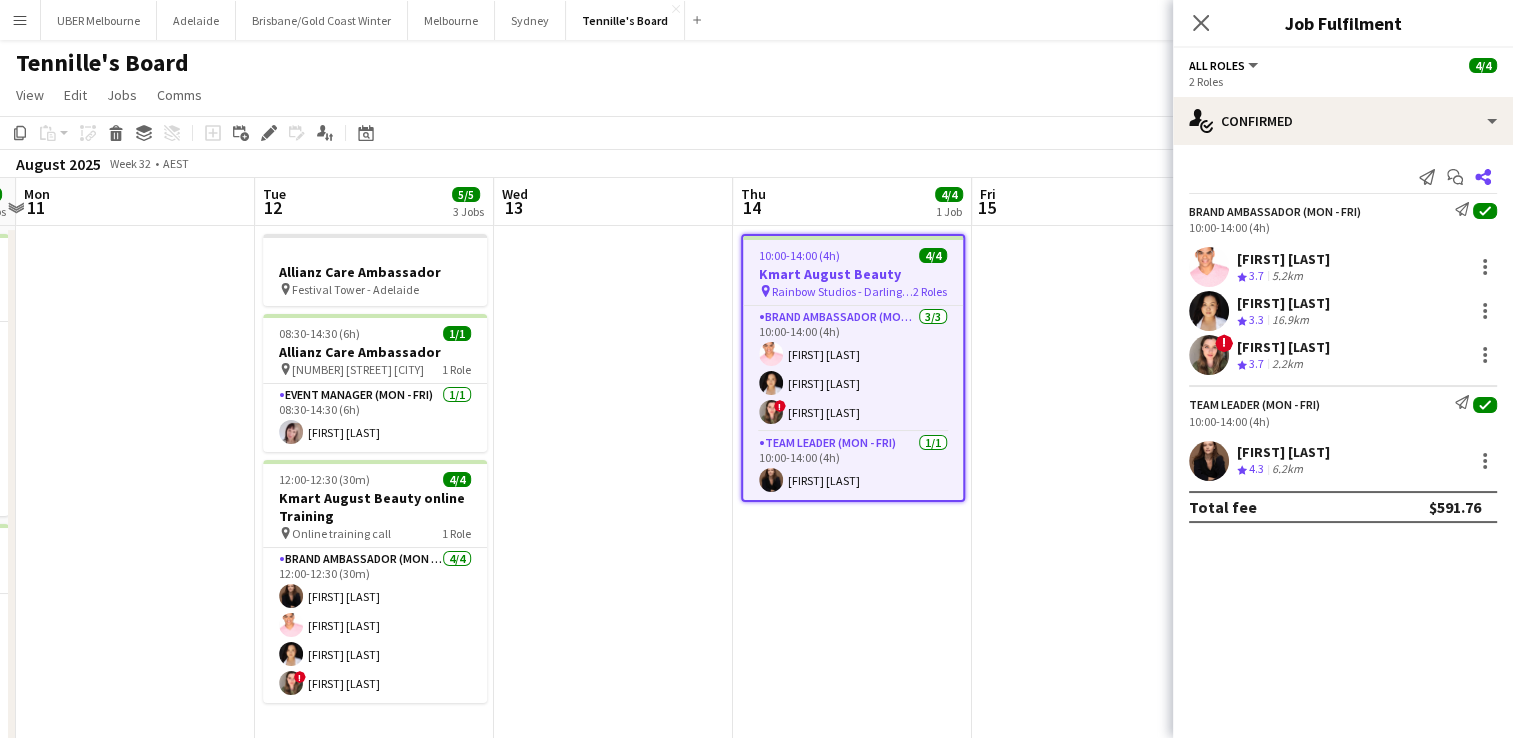 click on "Share" 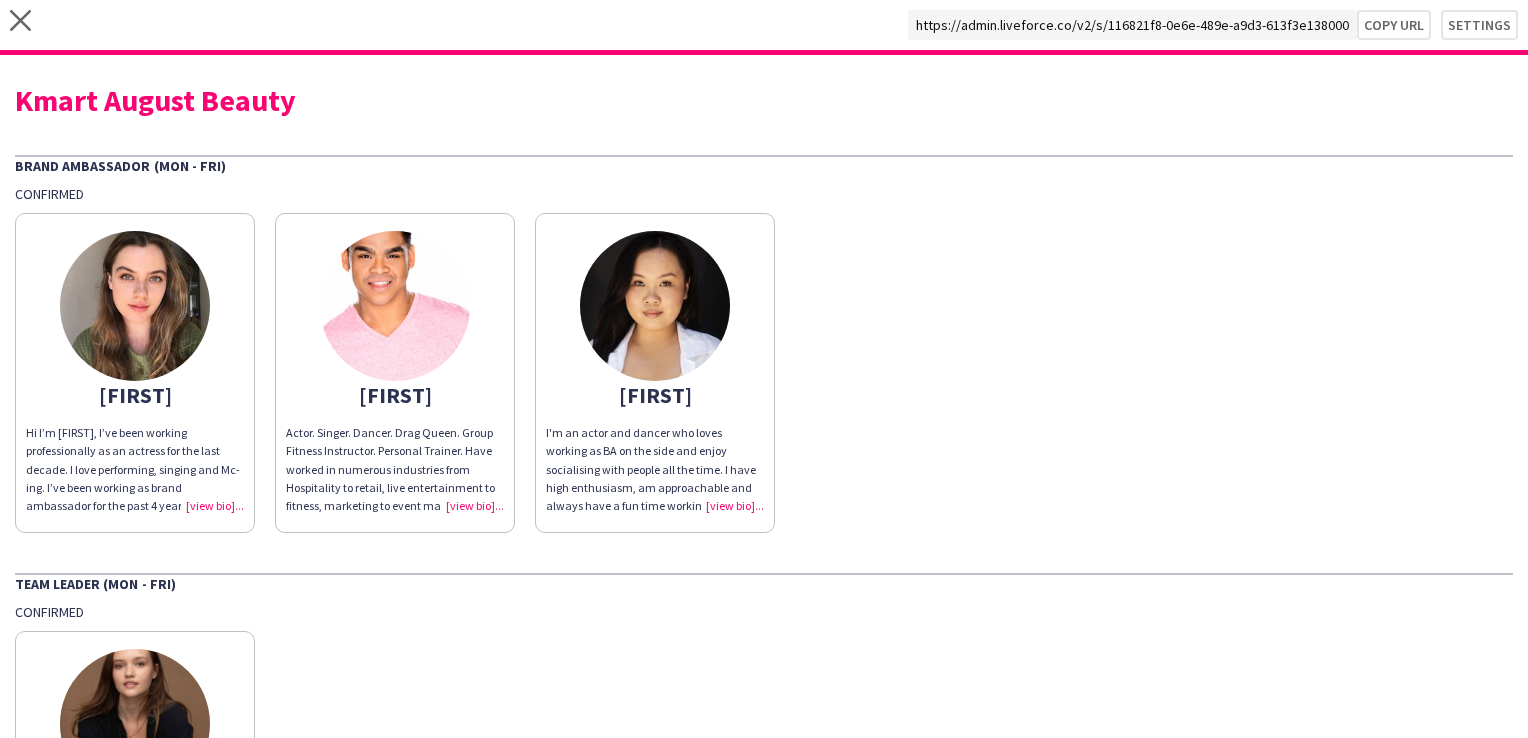 scroll, scrollTop: 0, scrollLeft: 0, axis: both 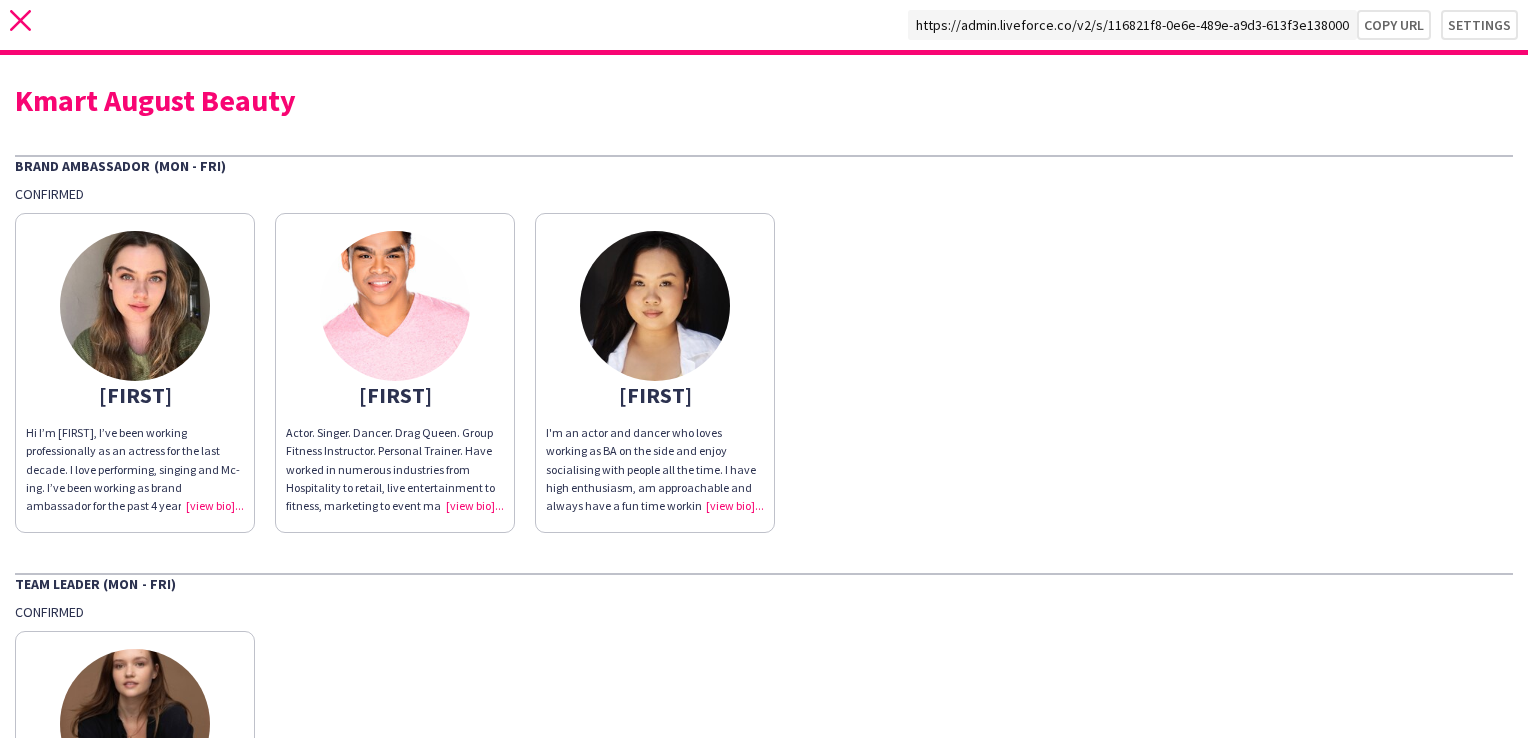 click on "close" 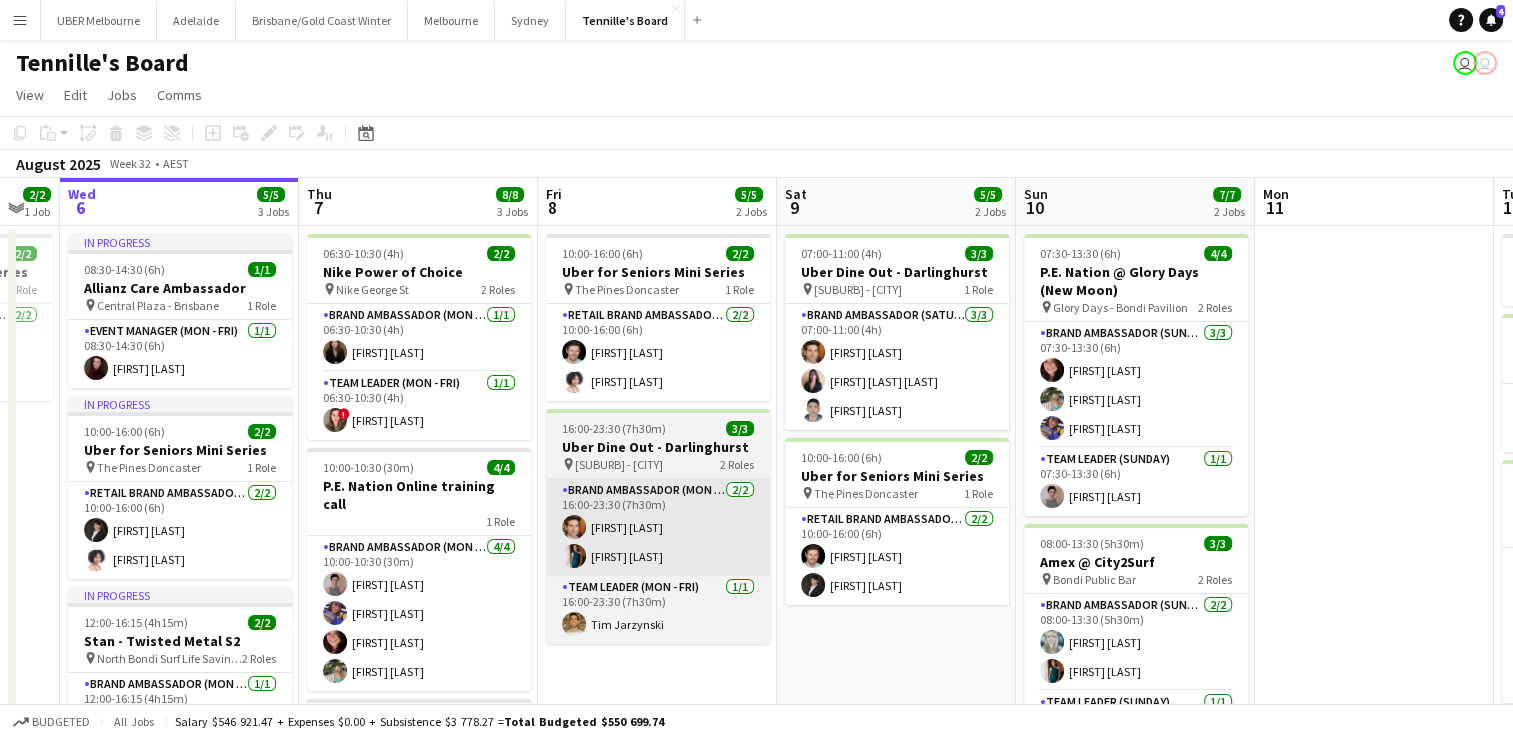 scroll, scrollTop: 0, scrollLeft: 600, axis: horizontal 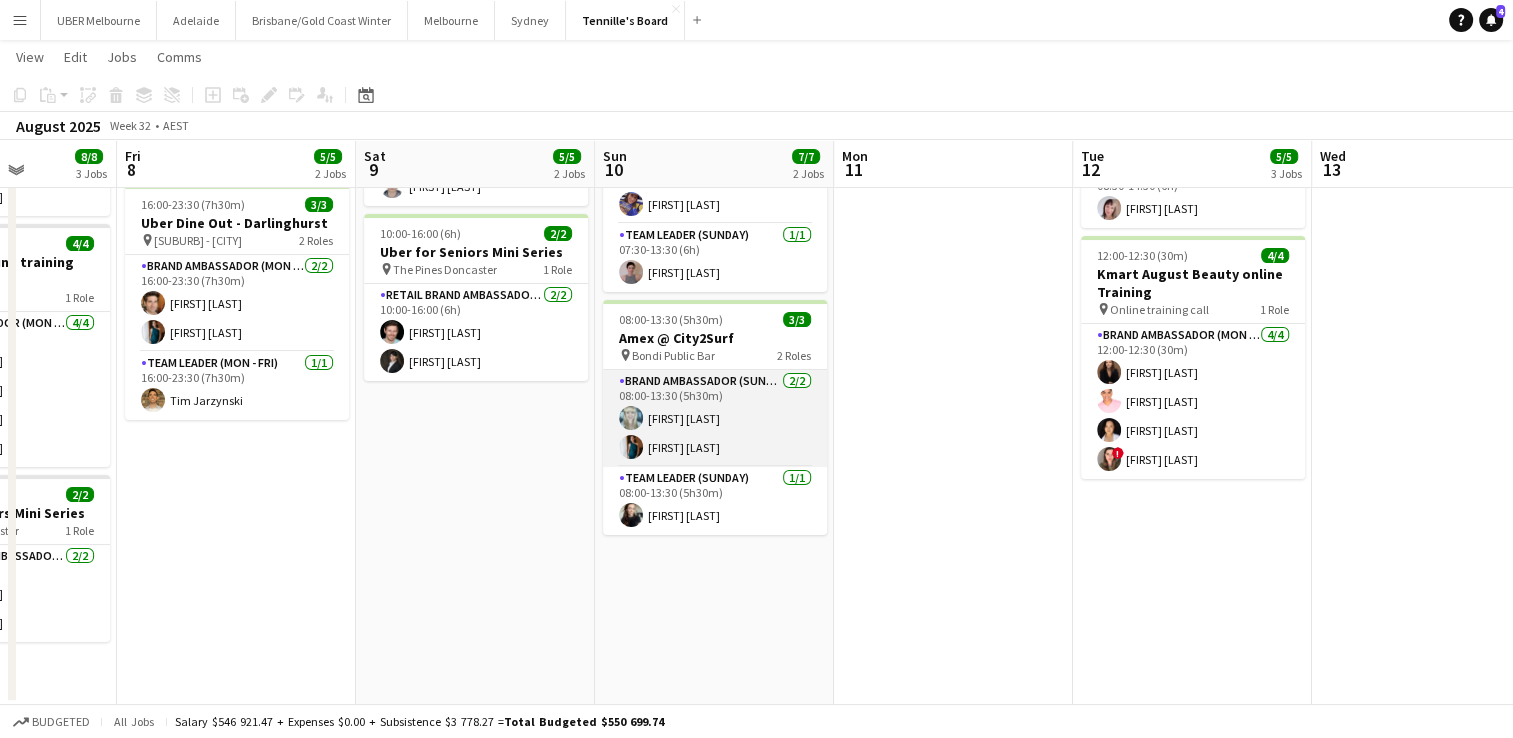 click on "Brand Ambassador (Sunday)   2/2   08:00-13:30 (5h30m)
[FIRST] [LAST]  [FIRST] [LAST]" at bounding box center (715, 418) 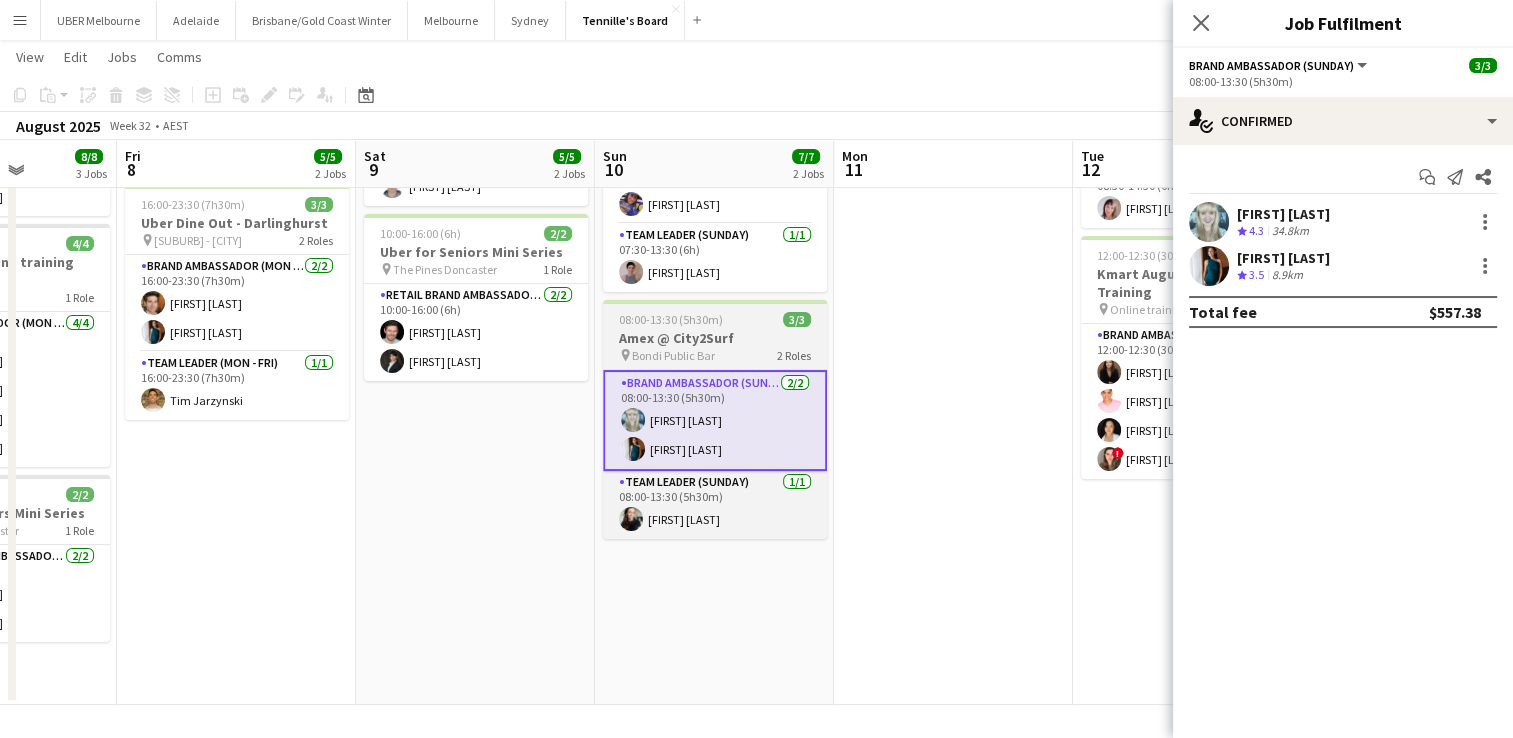 click on "pin
Bondi Public Bar   2 Roles" at bounding box center (715, 355) 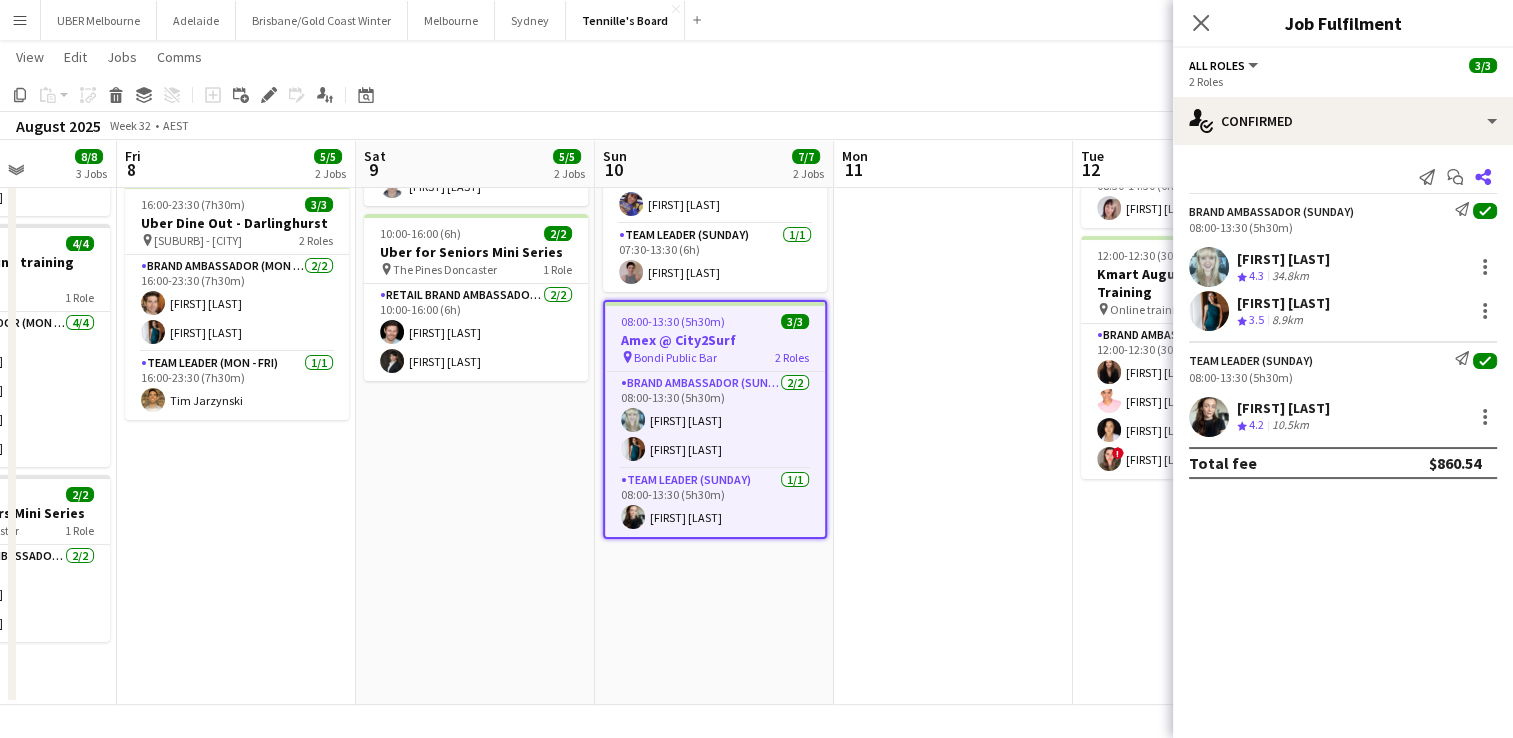 click on "Share" 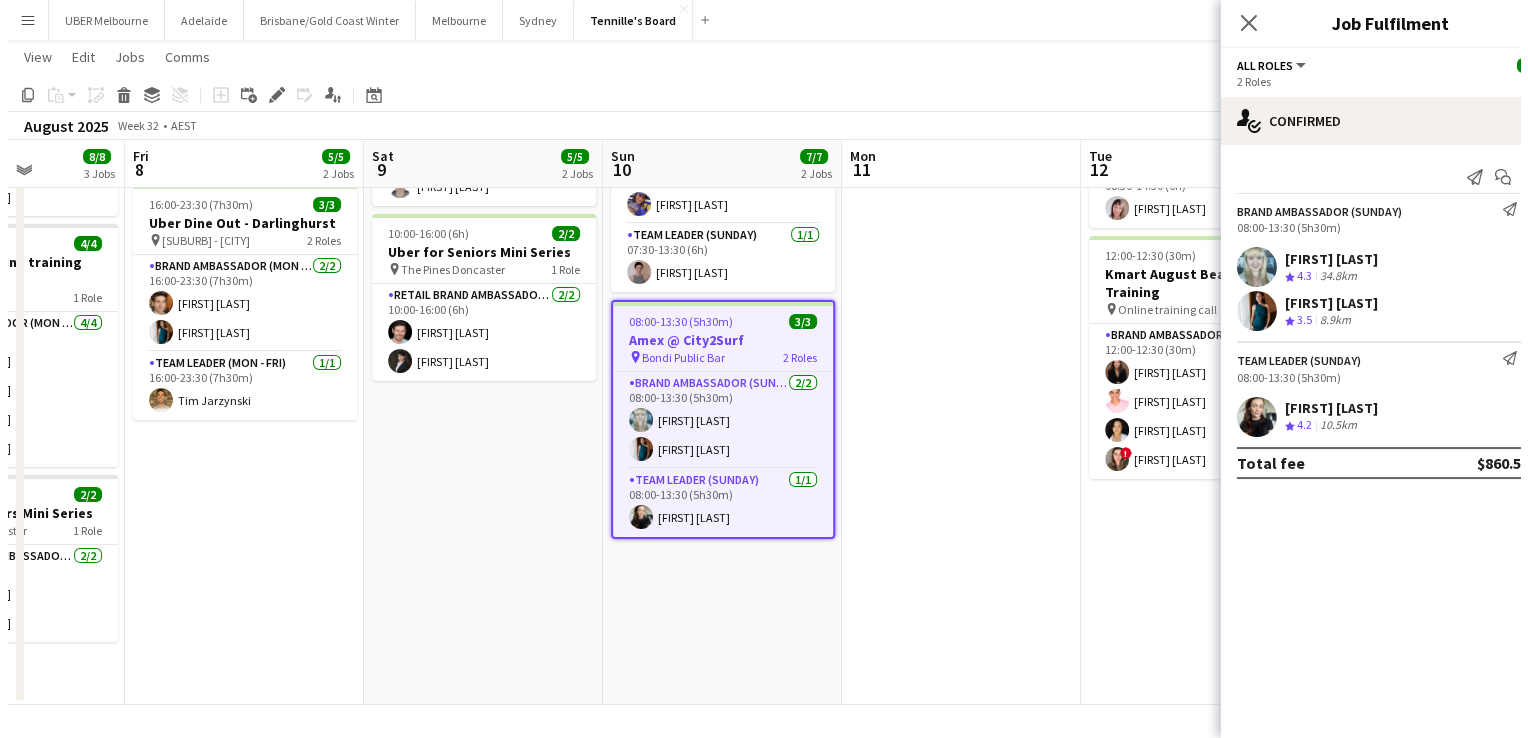 scroll, scrollTop: 0, scrollLeft: 0, axis: both 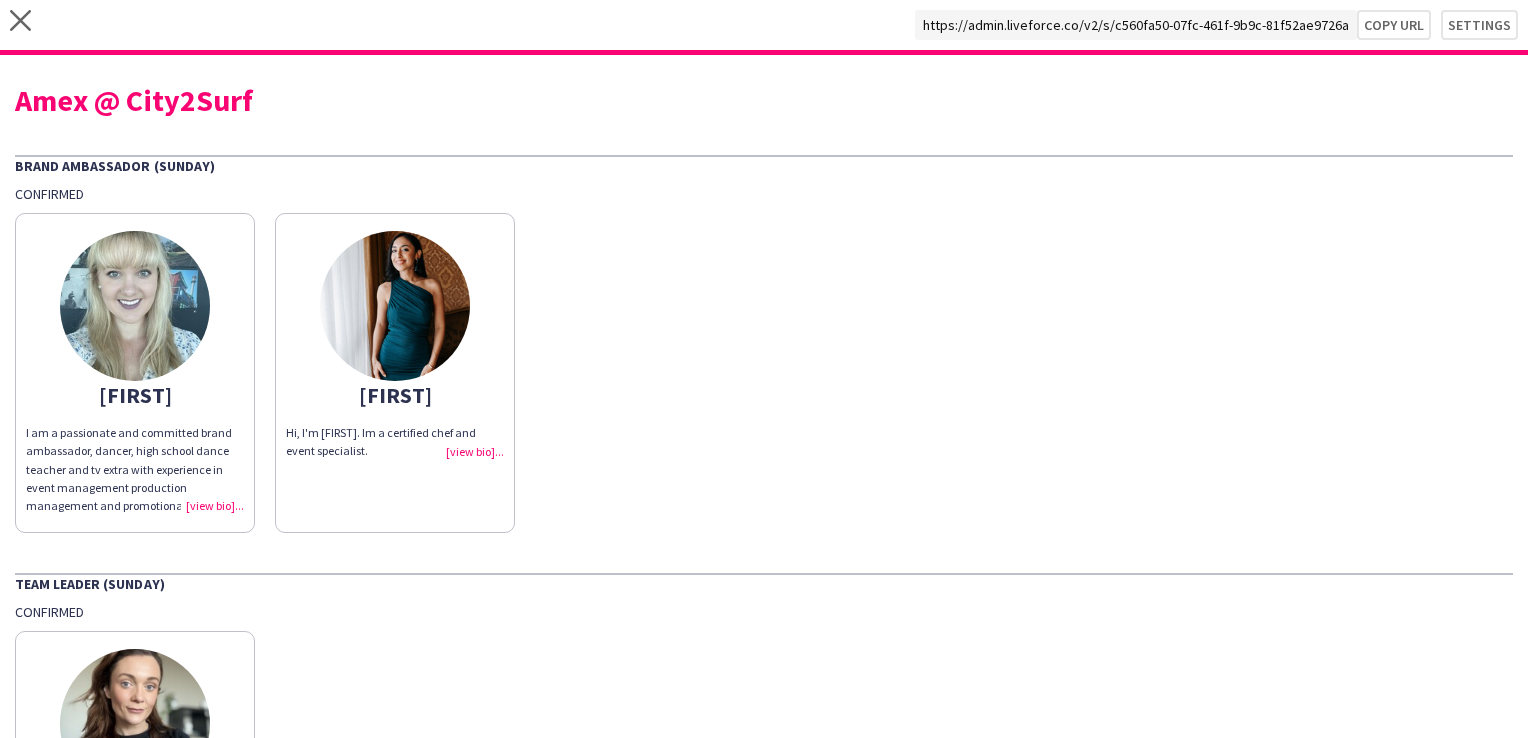 click on "Hi, I'm [FIRST]. Im a certified chef and event specialist." 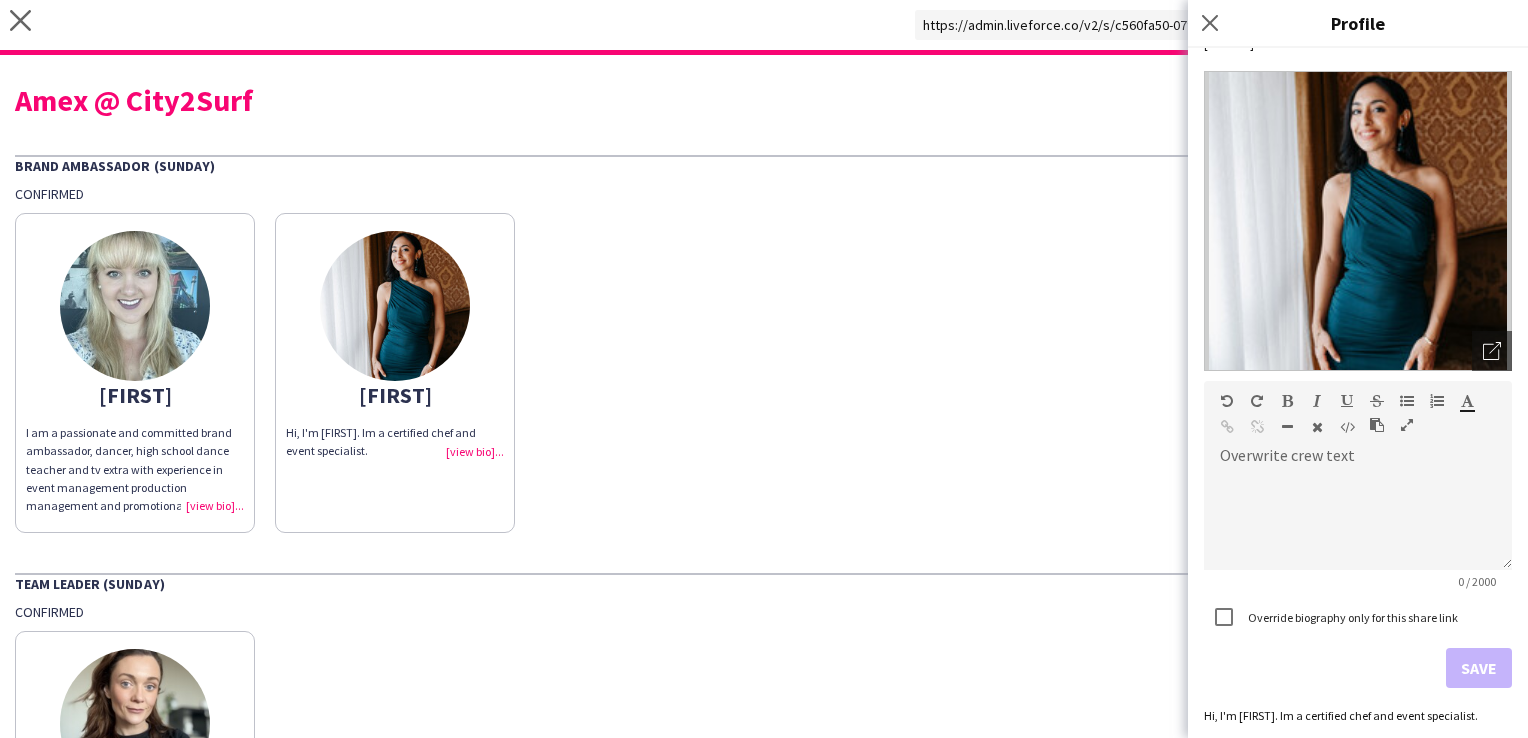 scroll, scrollTop: 0, scrollLeft: 0, axis: both 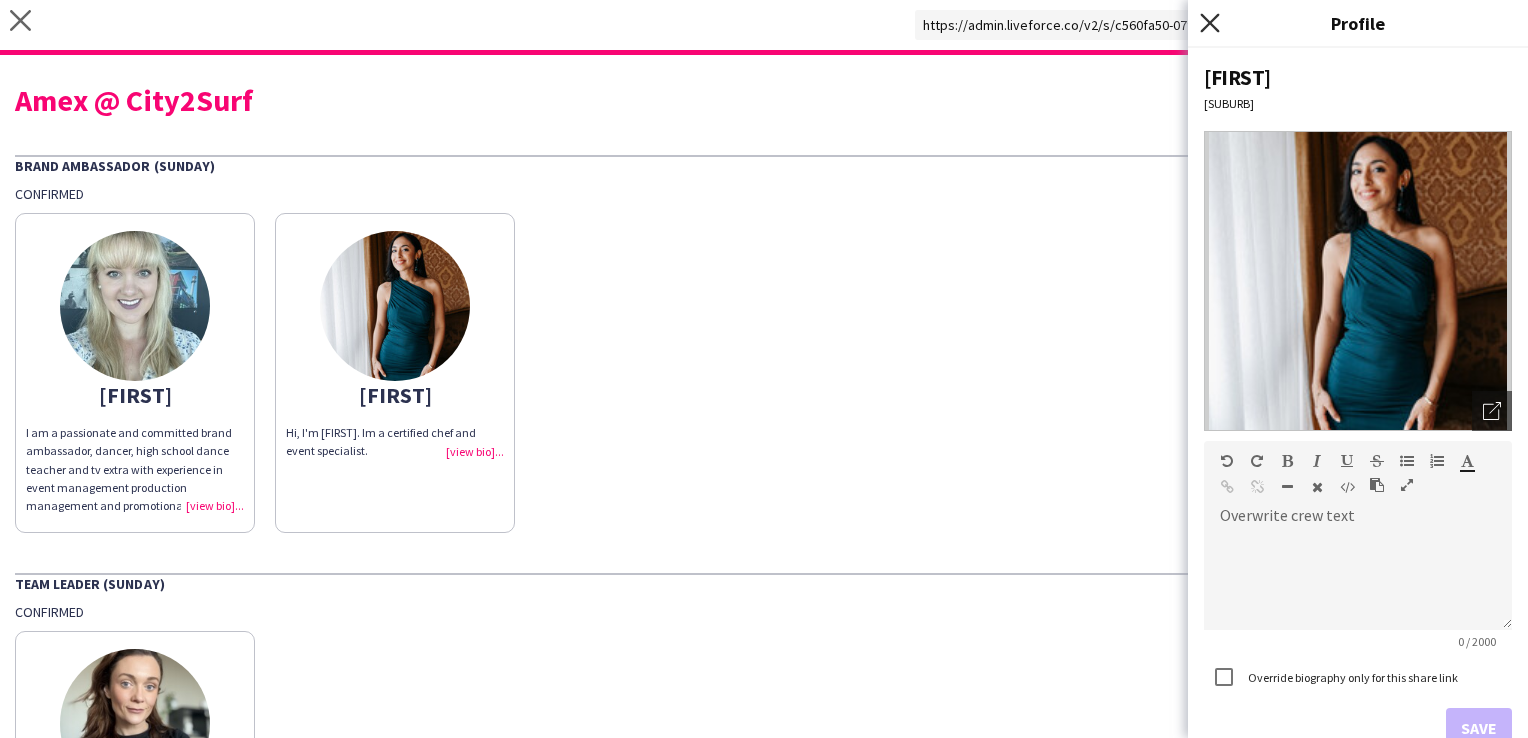click on "Close pop-in" 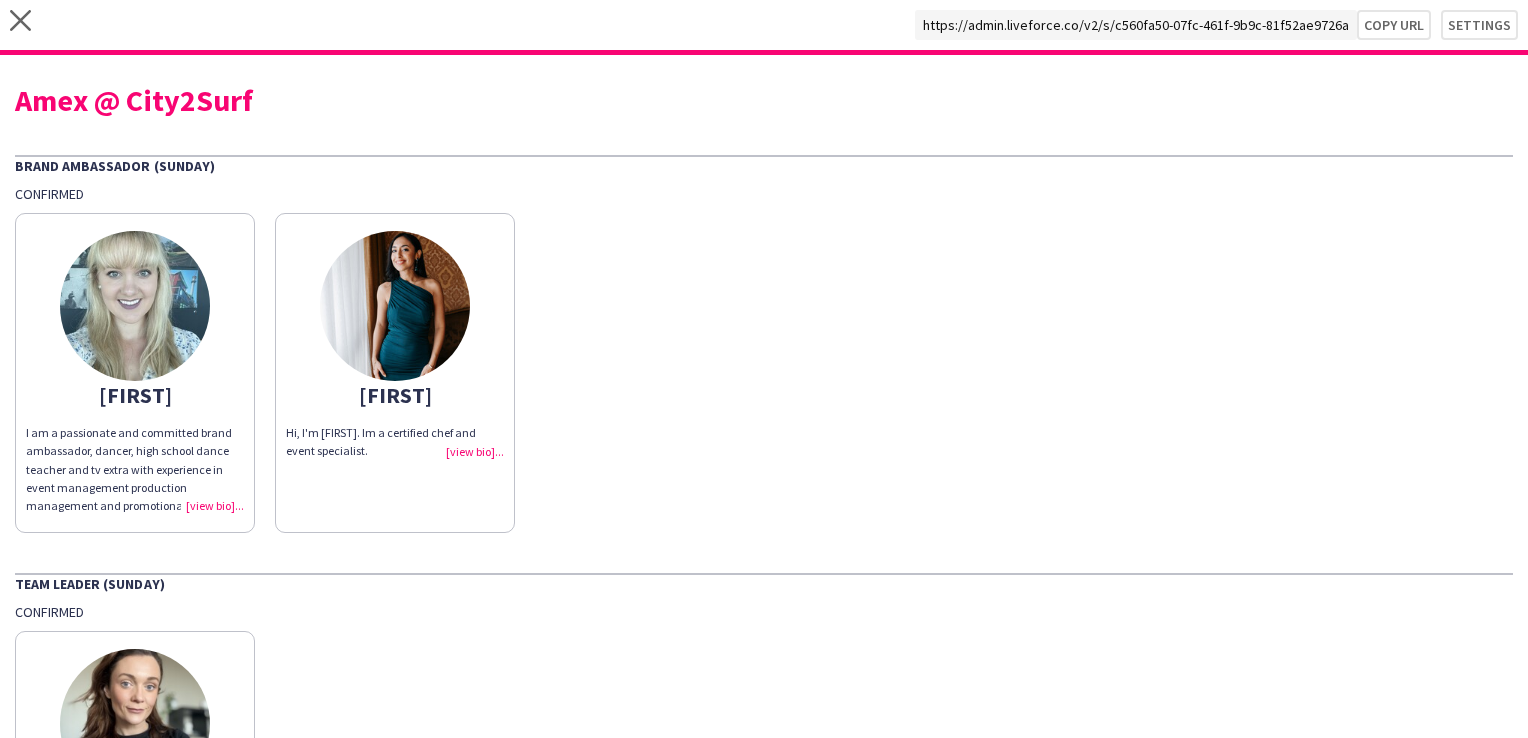 click 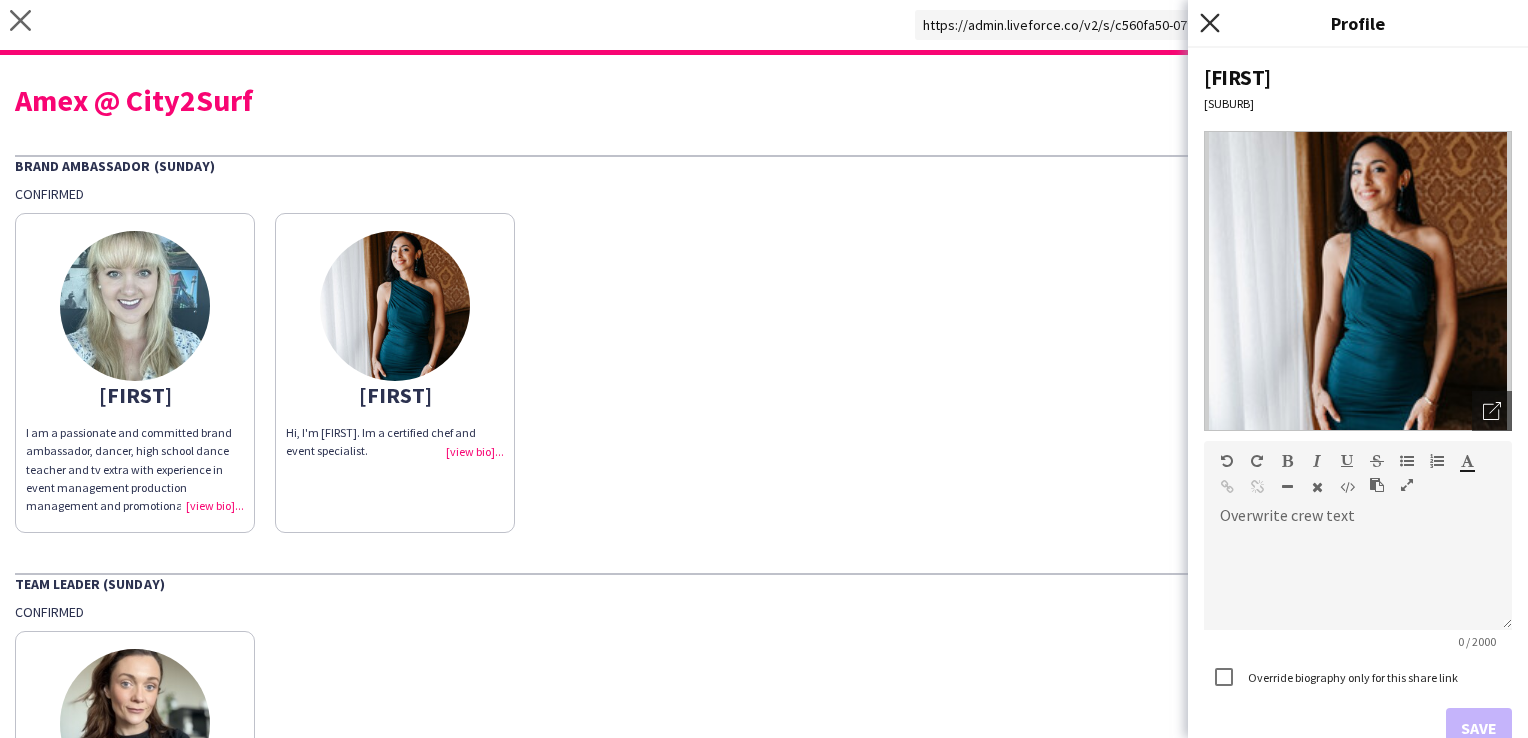 click on "Close pop-in" 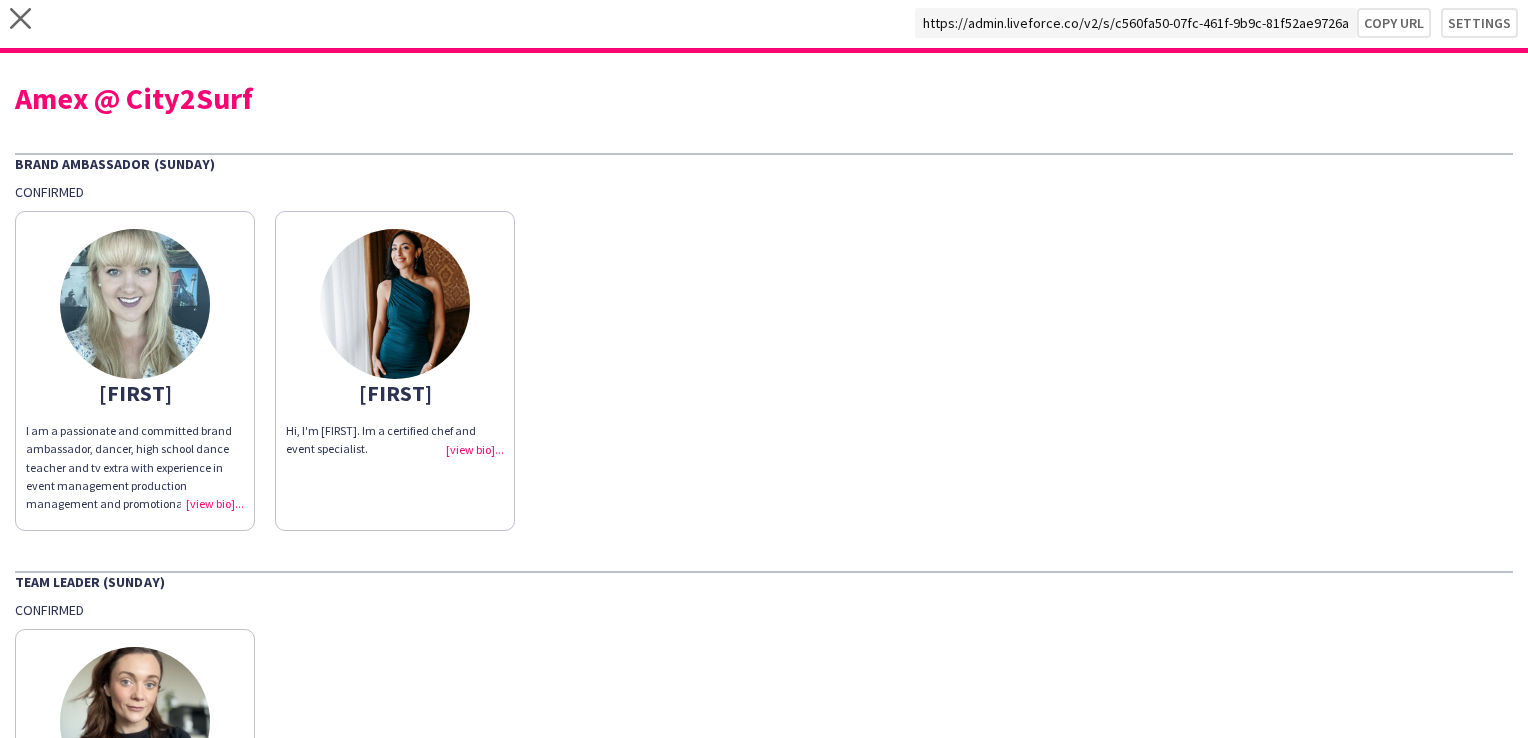 scroll, scrollTop: 3, scrollLeft: 0, axis: vertical 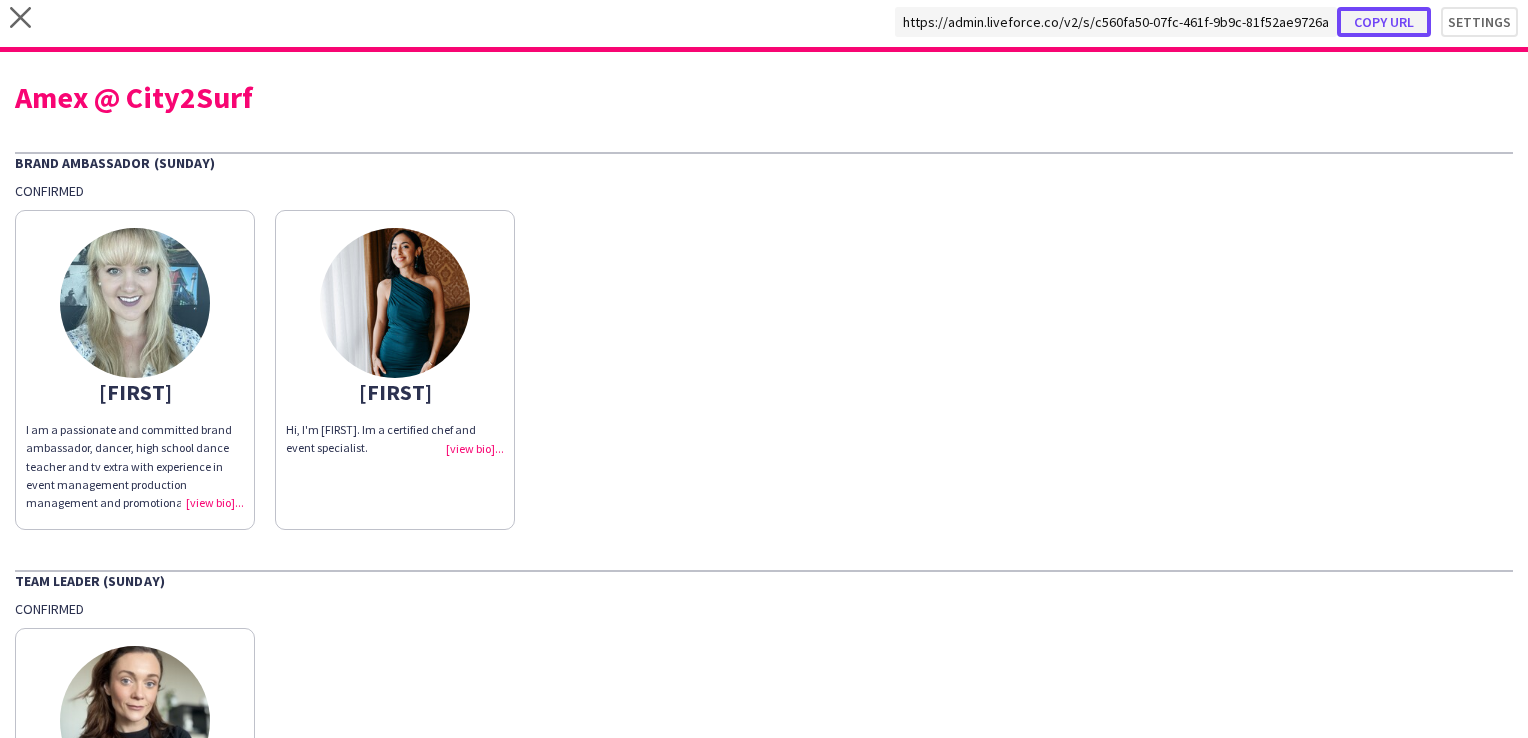 click on "Copy url" 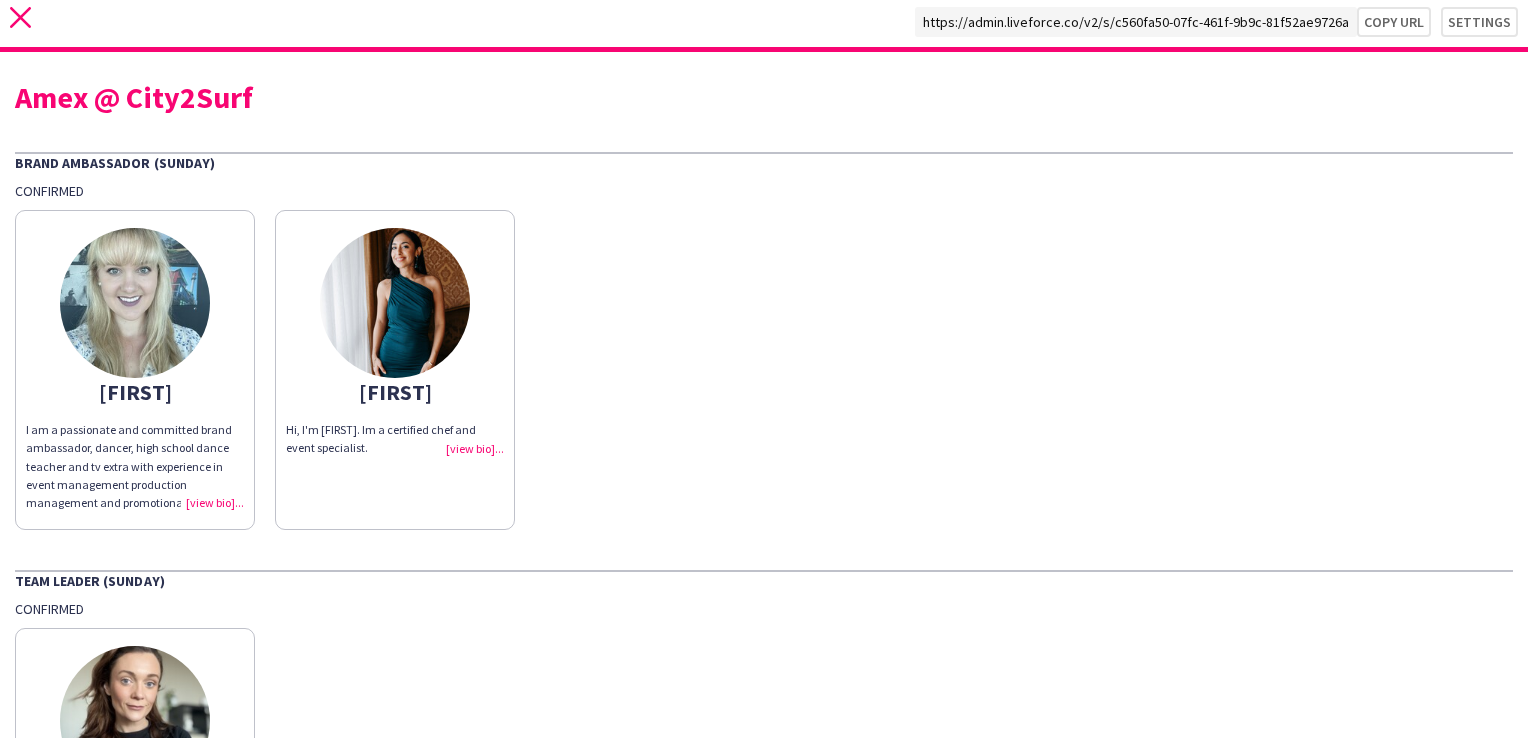 click on "close" 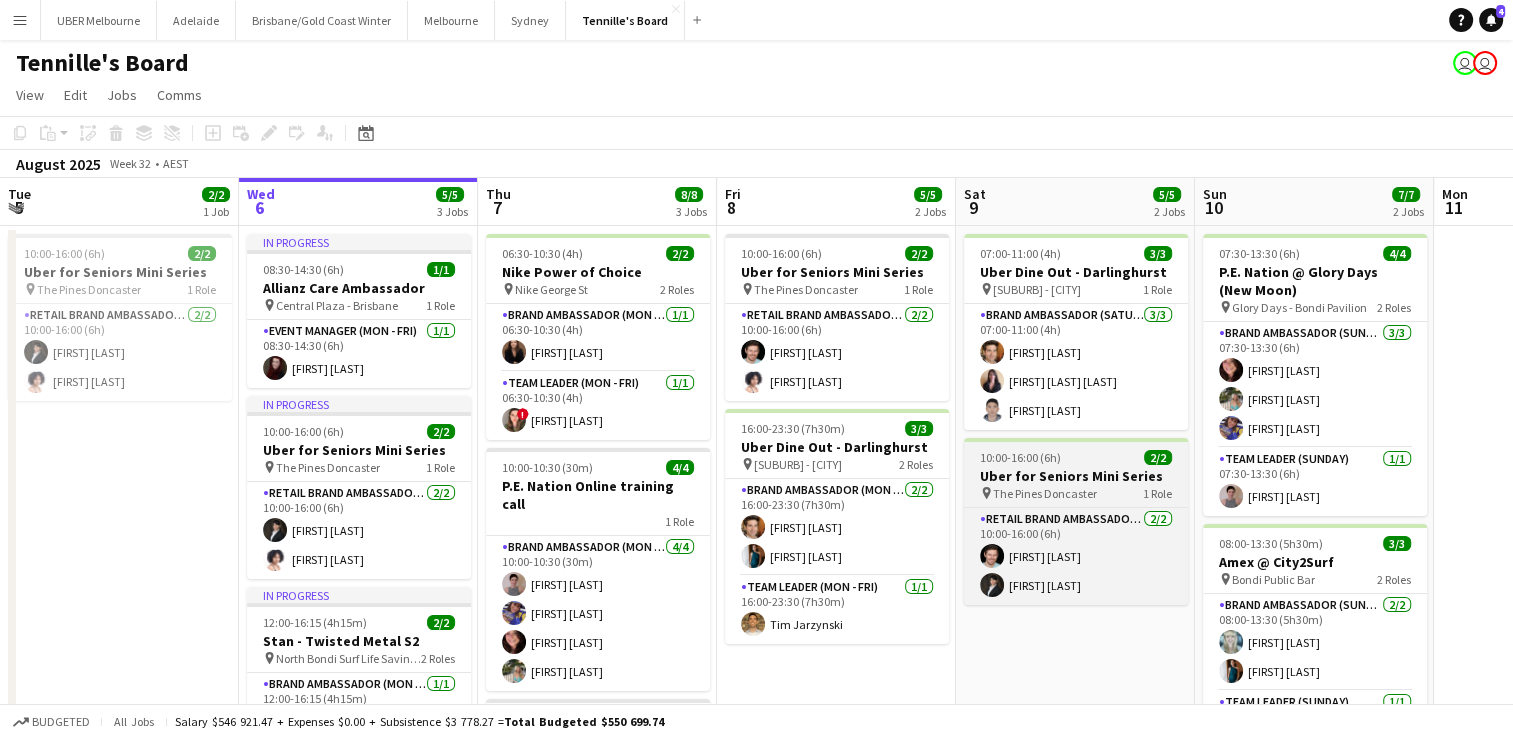 scroll, scrollTop: 0, scrollLeft: 528, axis: horizontal 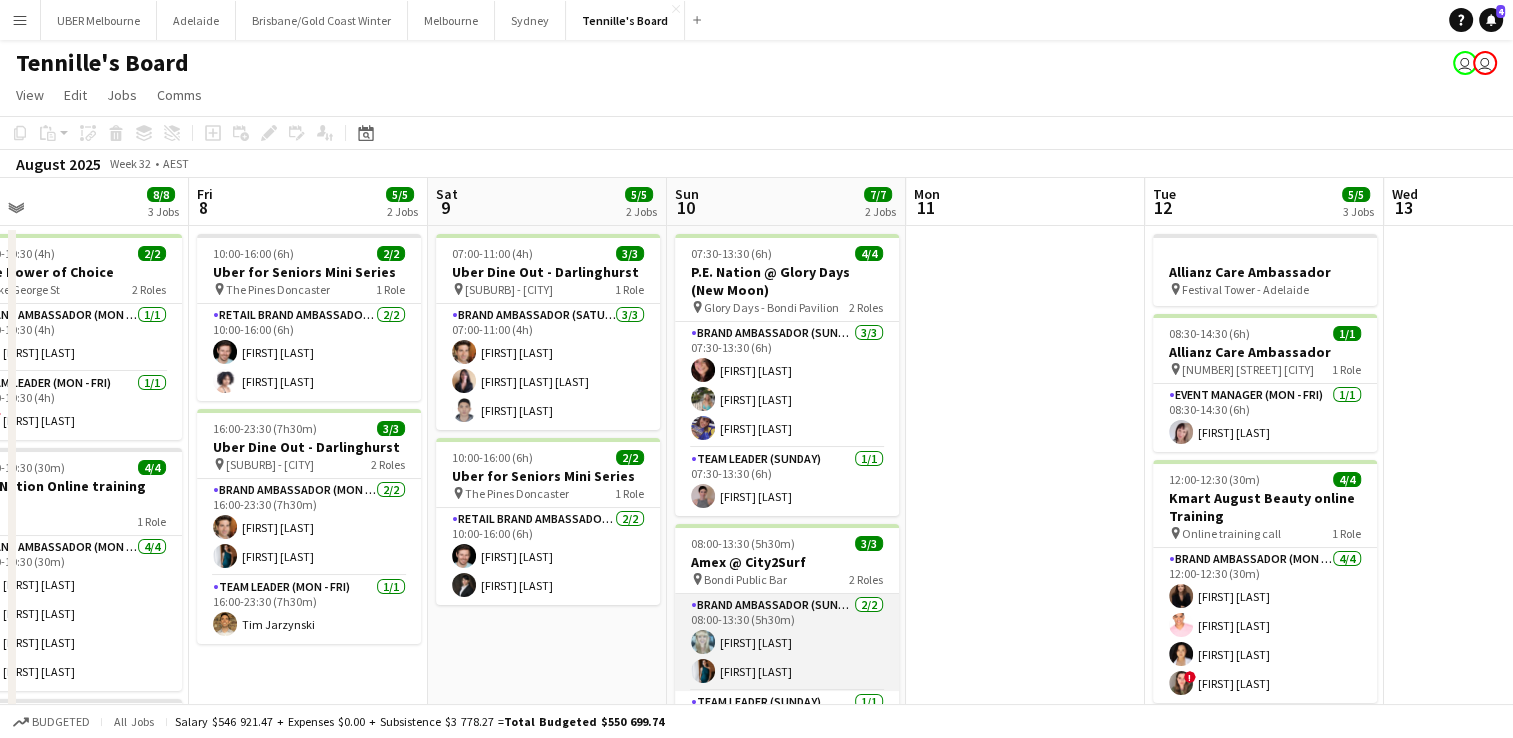 click on "Brand Ambassador (Sunday)   2/2   08:00-13:30 (5h30m)
[FIRST] [LAST]  [FIRST] [LAST]" at bounding box center [787, 642] 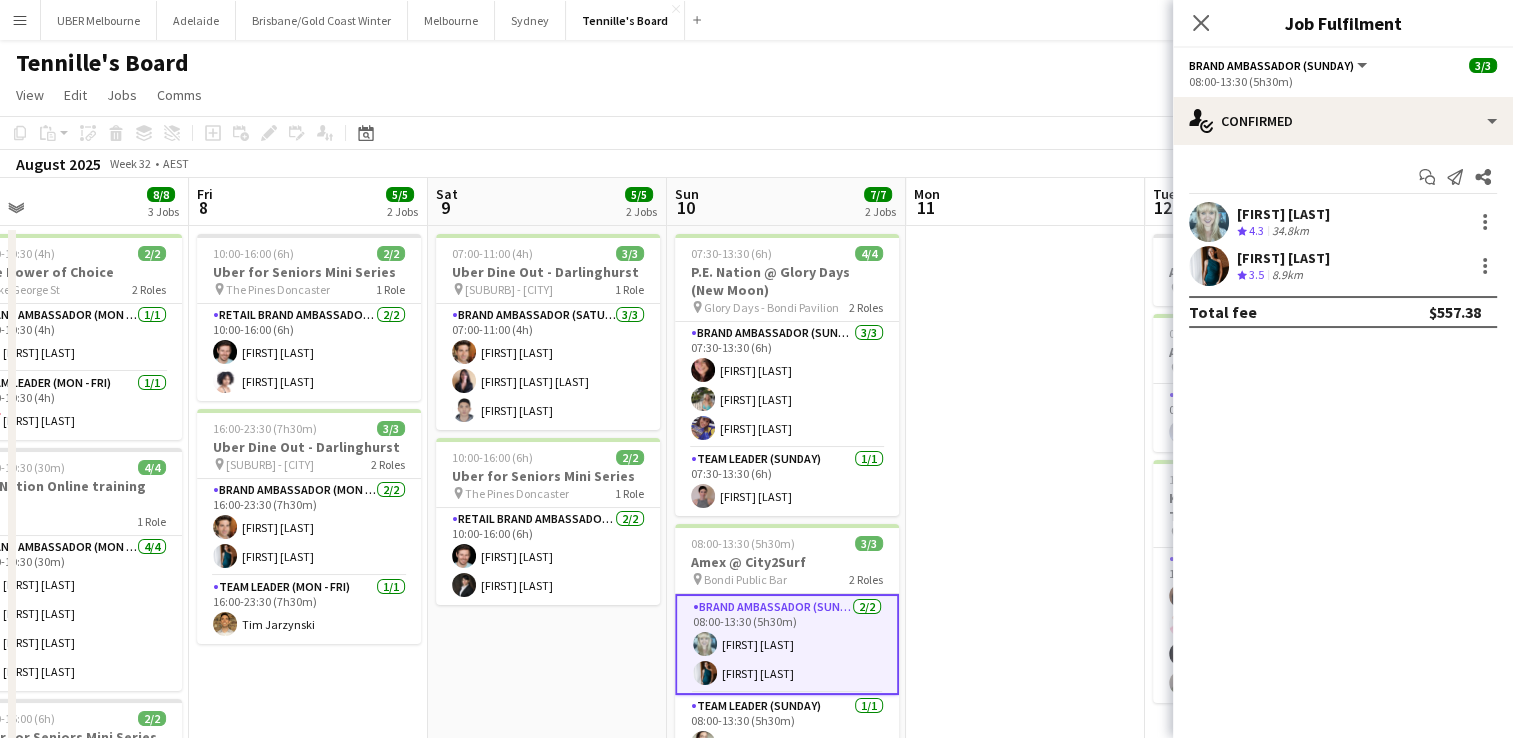 click on "Start chat
Send notification
Share
[FIRST] [LAST]
Crew rating
4.3   34.8km   [FIRST] [LAST]
Crew rating
3.5   8.9km   Total fee   $557.38" at bounding box center [1343, 244] 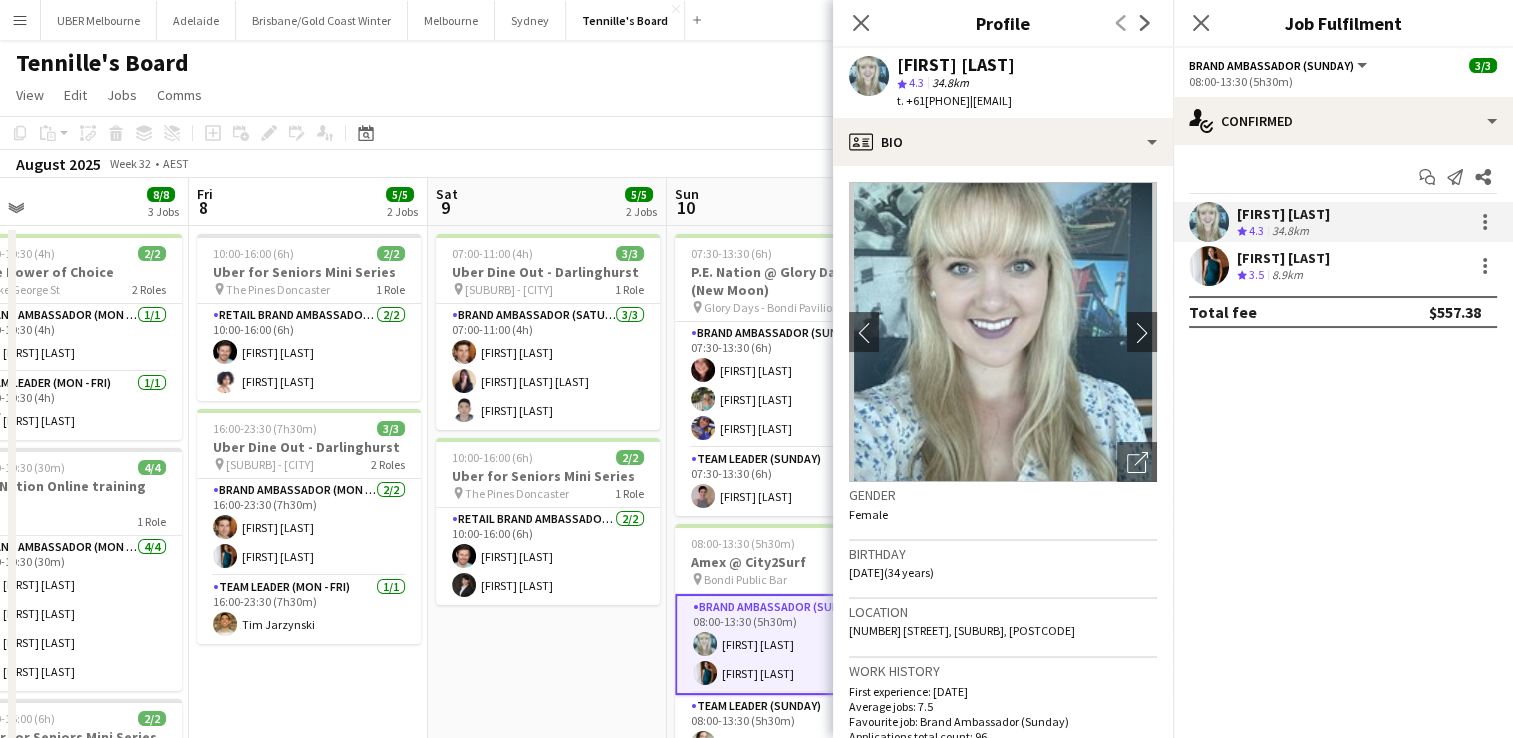 drag, startPoint x: 977, startPoint y: 101, endPoint x: 924, endPoint y: 110, distance: 53.75872 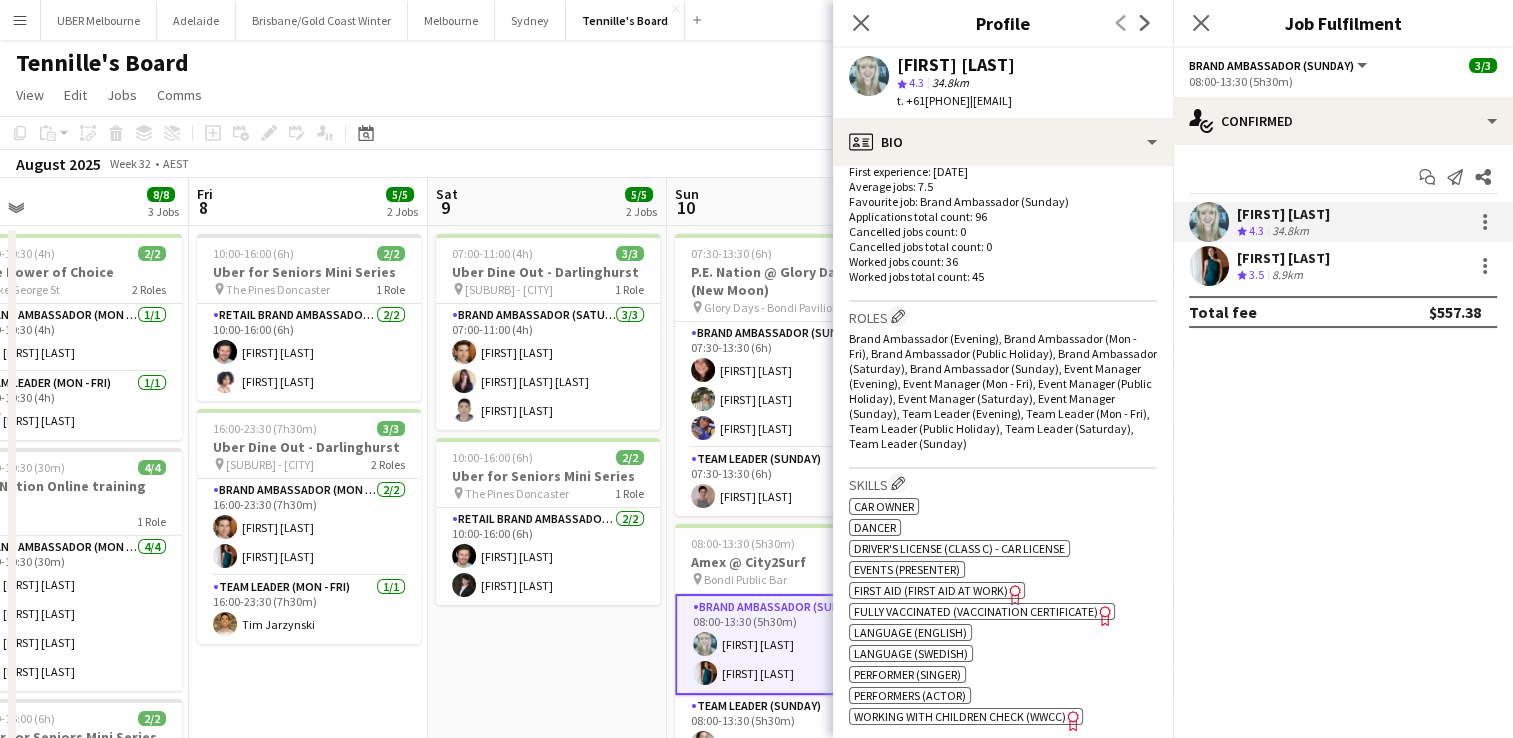 scroll, scrollTop: 1086, scrollLeft: 0, axis: vertical 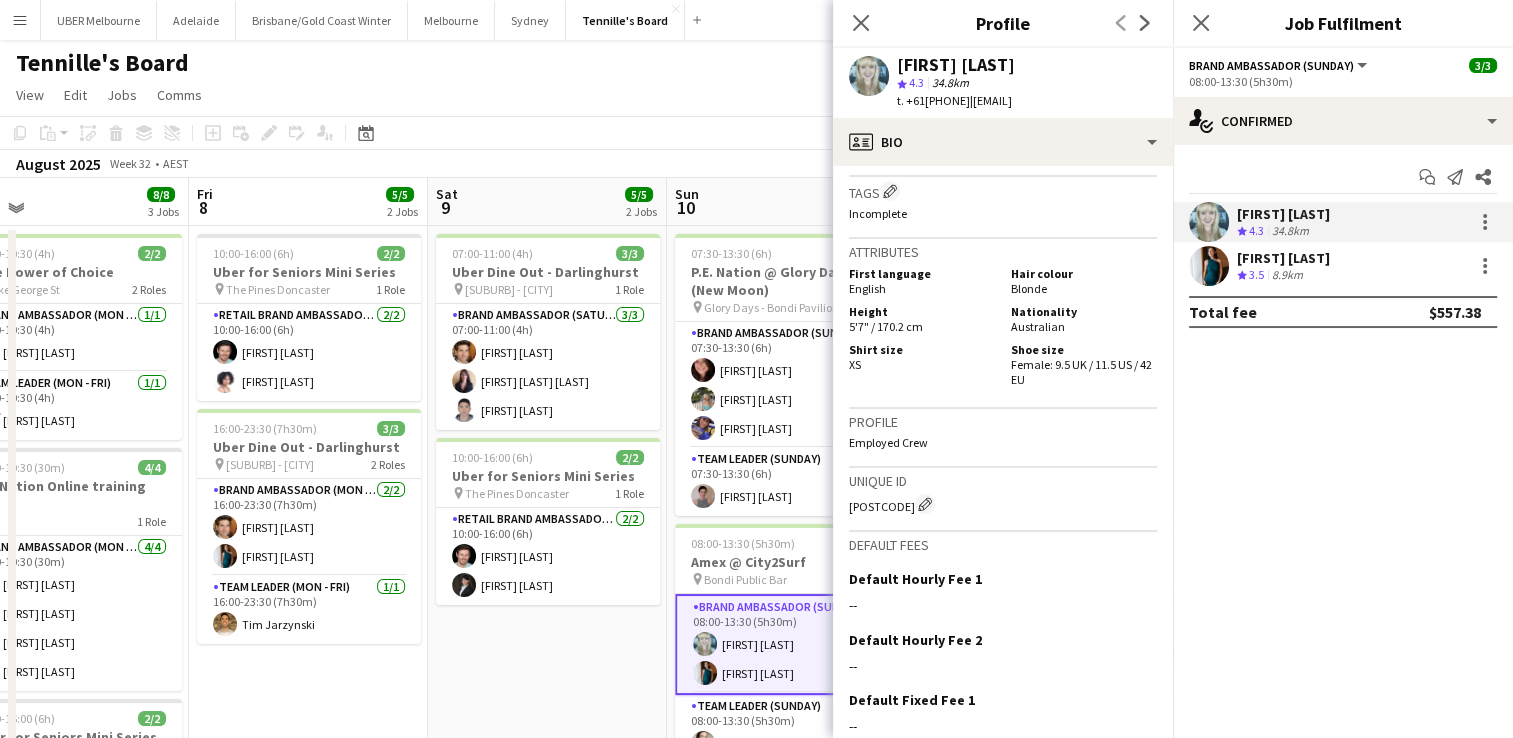 click on "[FIRST] [LAST]" at bounding box center (1283, 258) 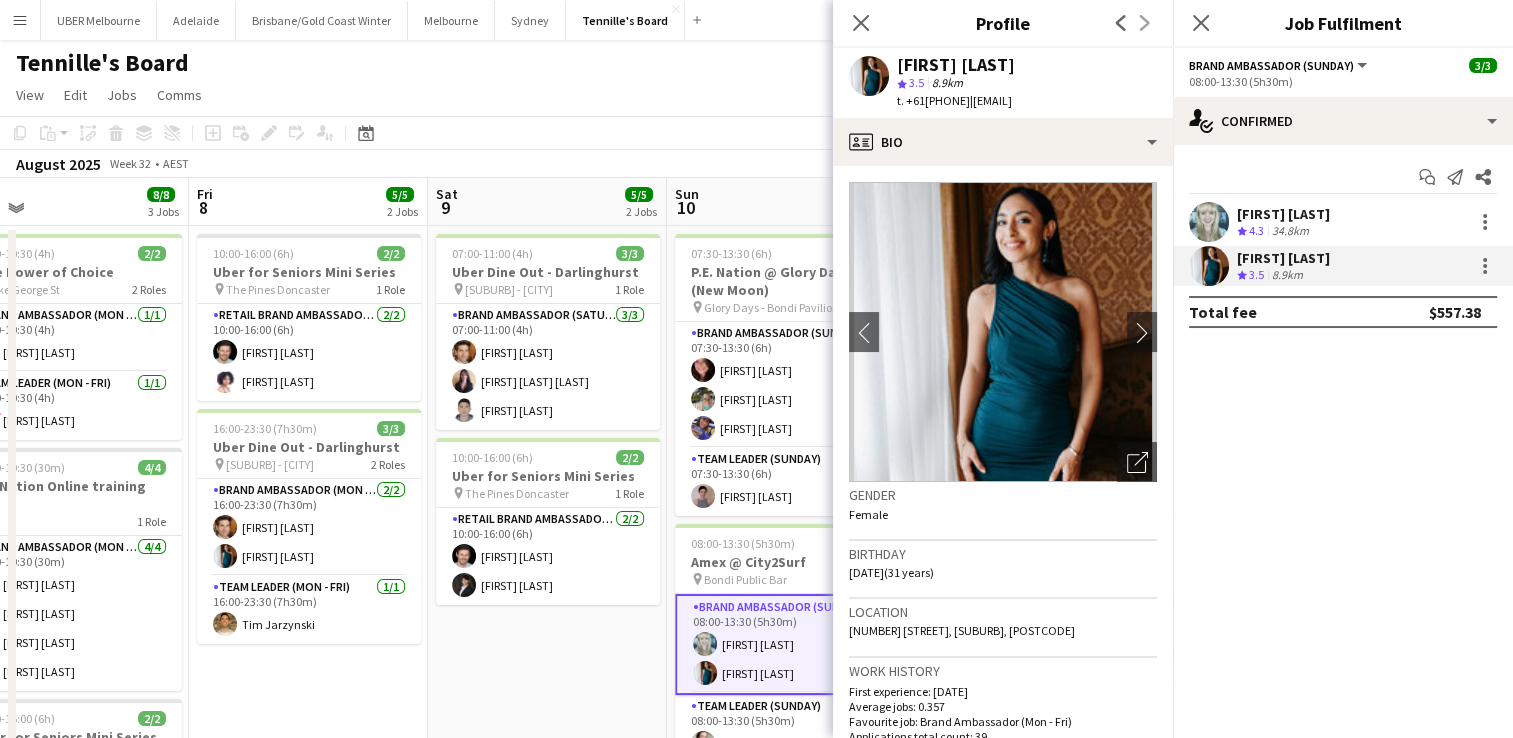 drag, startPoint x: 976, startPoint y: 99, endPoint x: 924, endPoint y: 114, distance: 54.120235 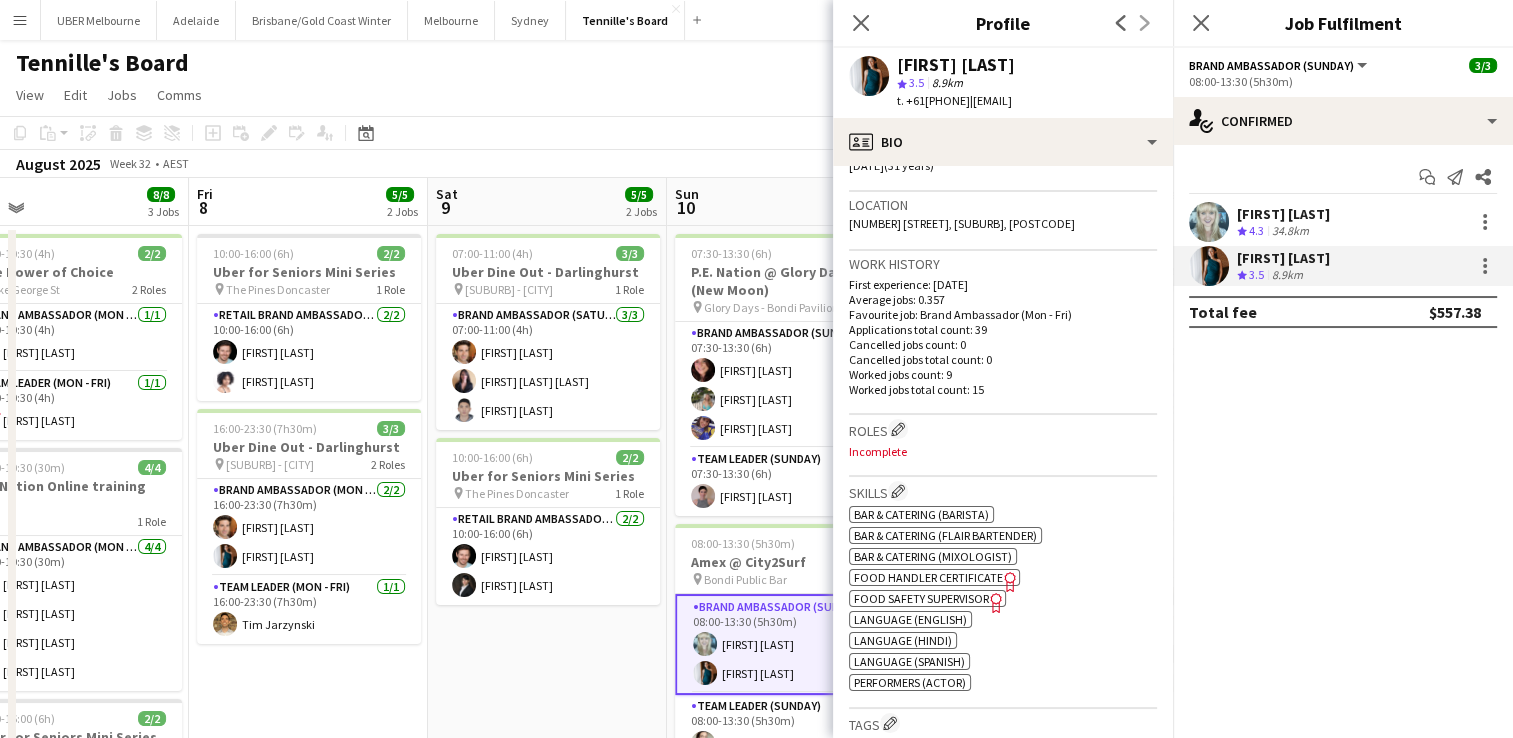 scroll, scrollTop: 692, scrollLeft: 0, axis: vertical 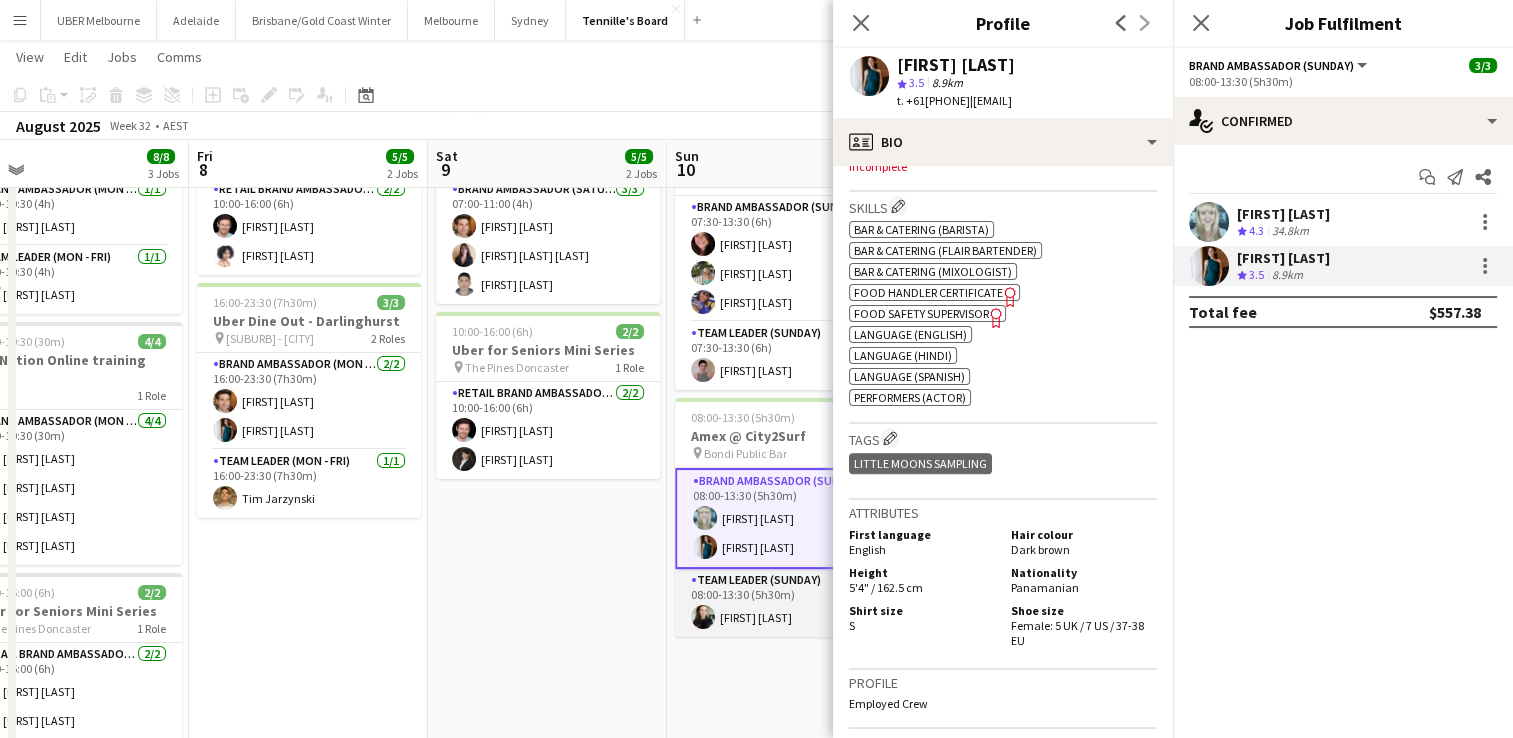 click on "Team Leader (Sunday)   1/1   08:00-13:30 (5h30m)
[FIRST] [LAST]" at bounding box center (787, 603) 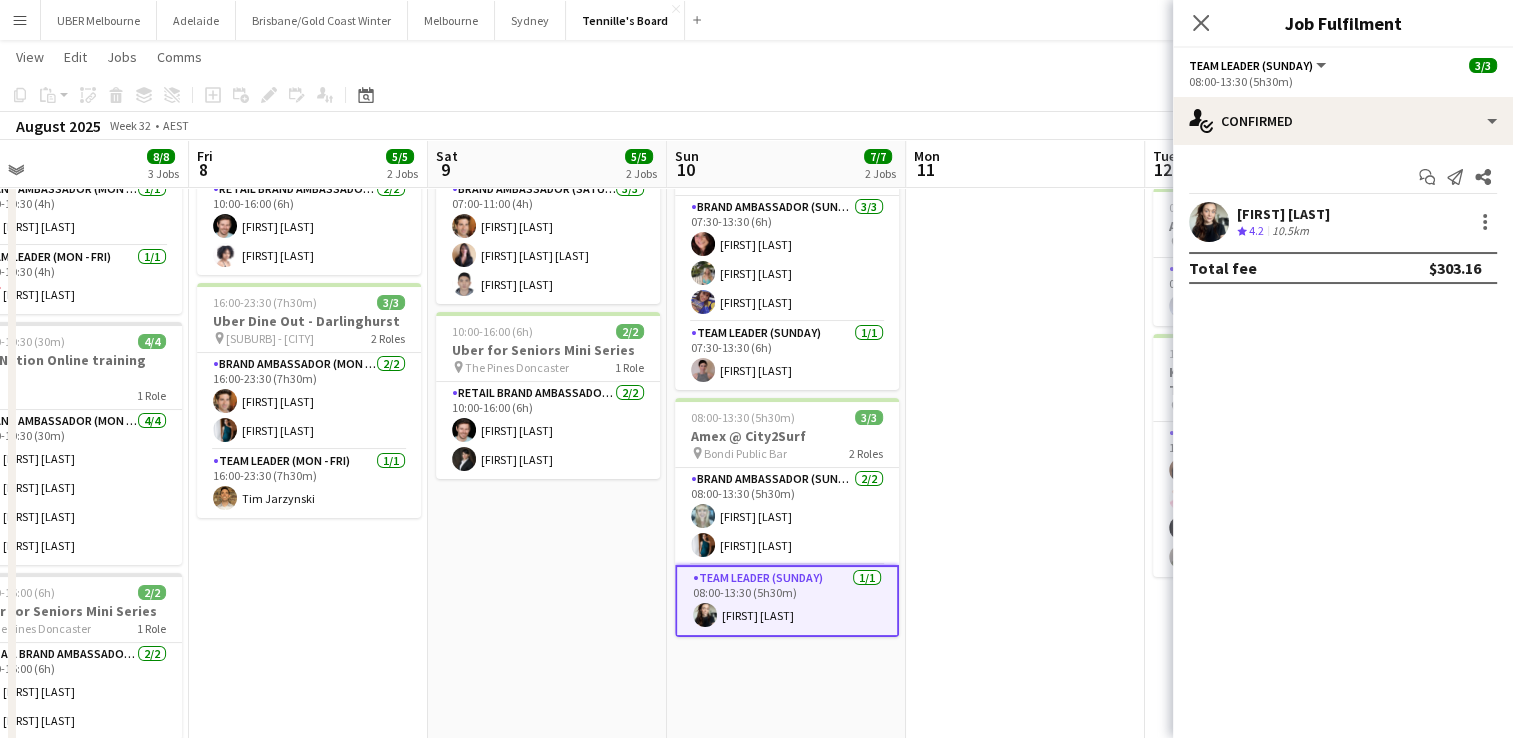 click on "[FIRST] [LAST]" at bounding box center (1283, 214) 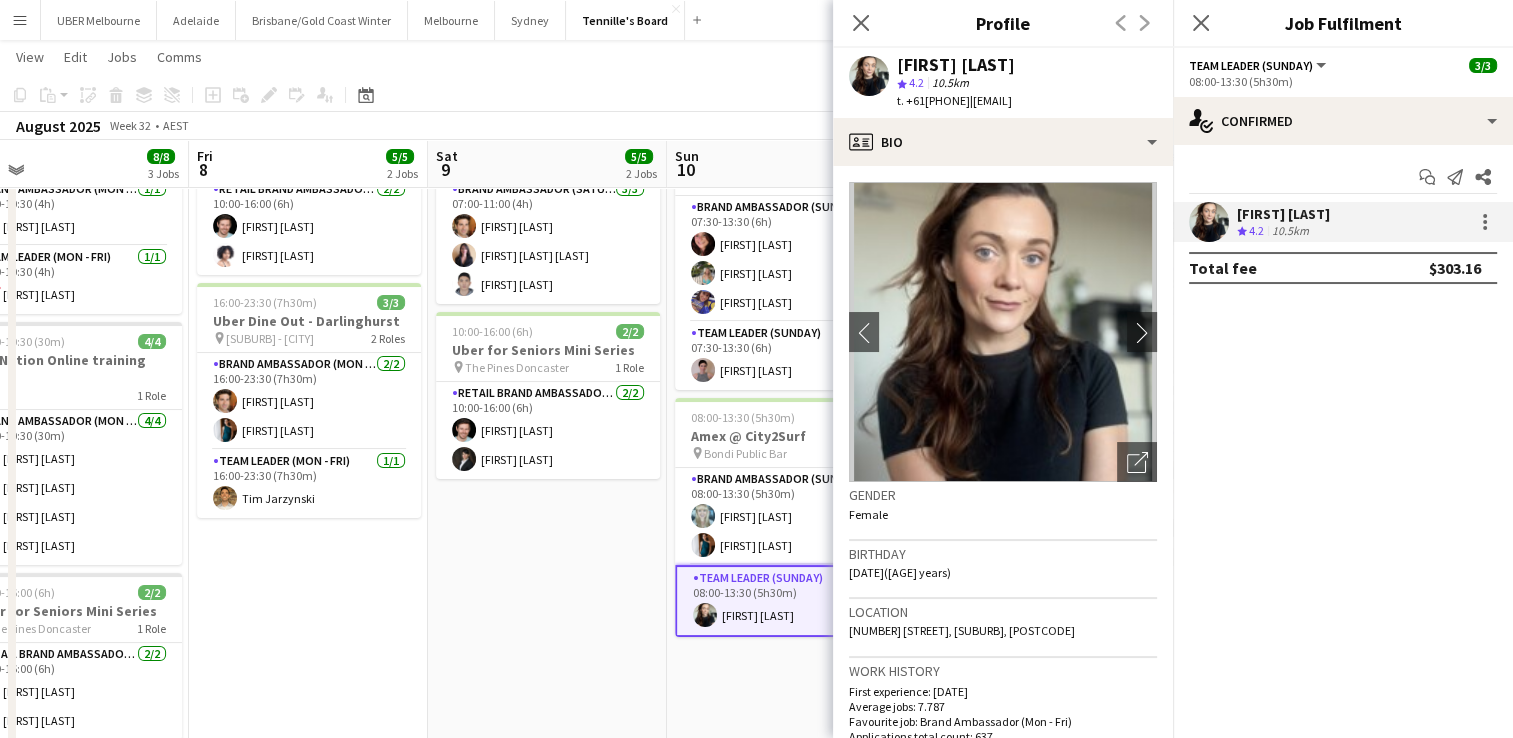 drag, startPoint x: 984, startPoint y: 104, endPoint x: 924, endPoint y: 106, distance: 60.033325 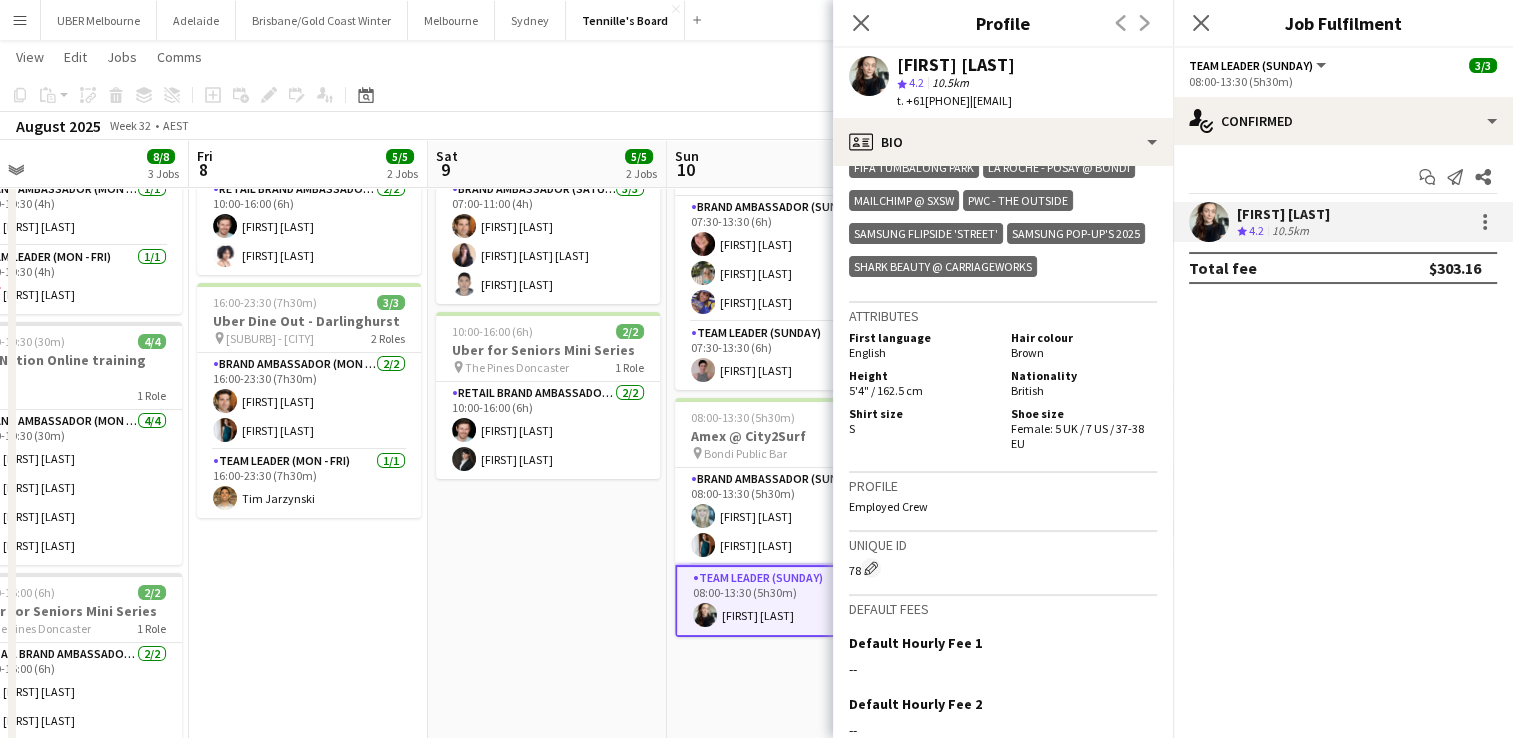 scroll, scrollTop: 1299, scrollLeft: 0, axis: vertical 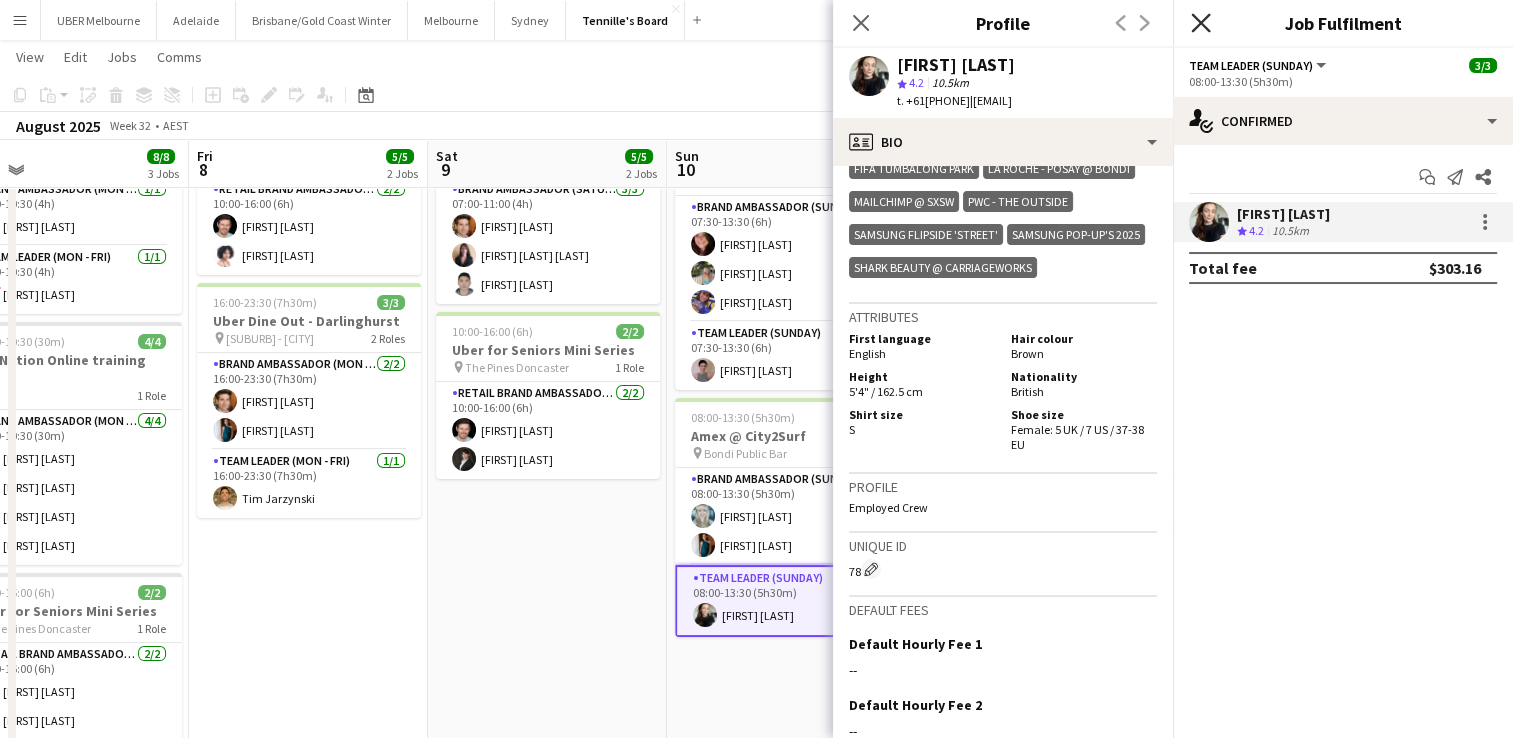 click 